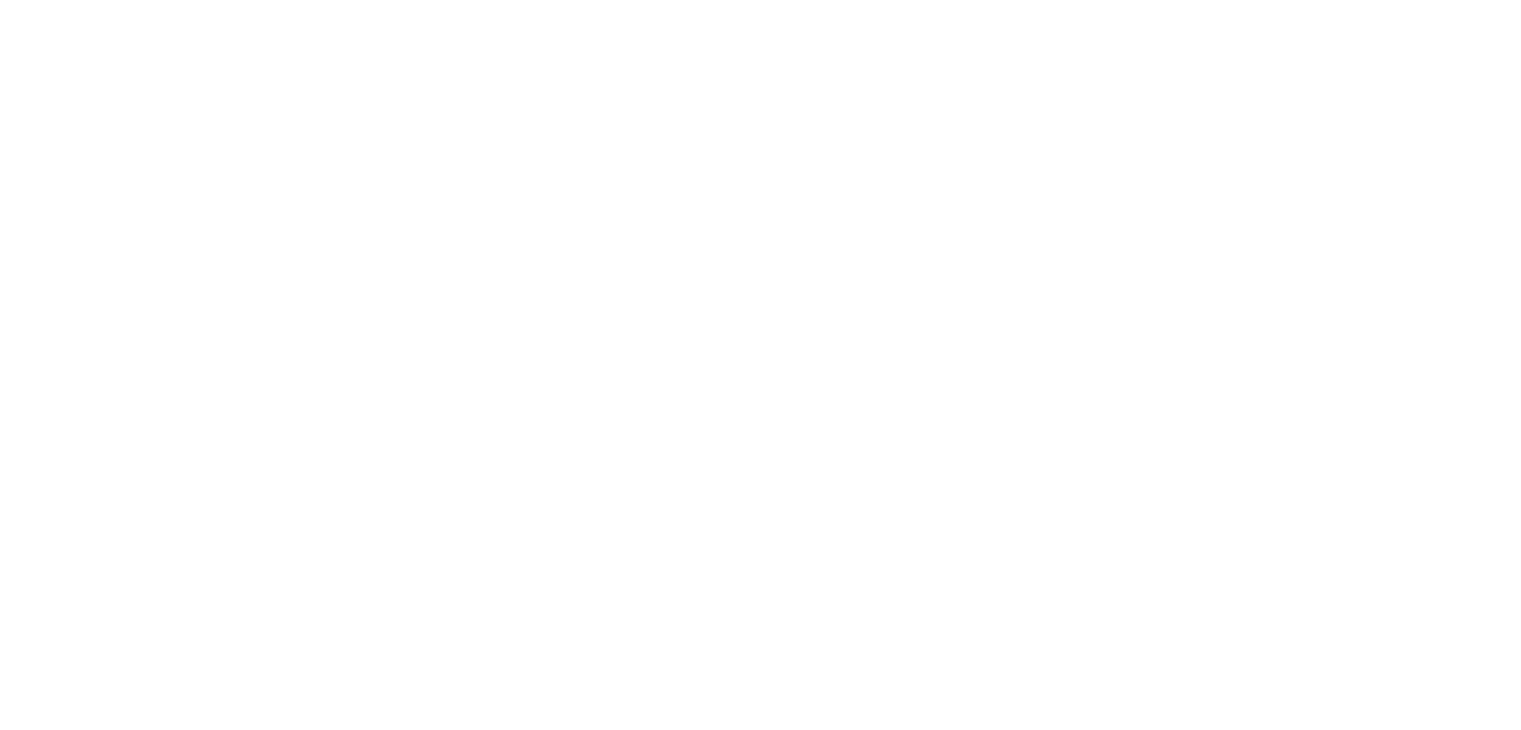 scroll, scrollTop: 0, scrollLeft: 0, axis: both 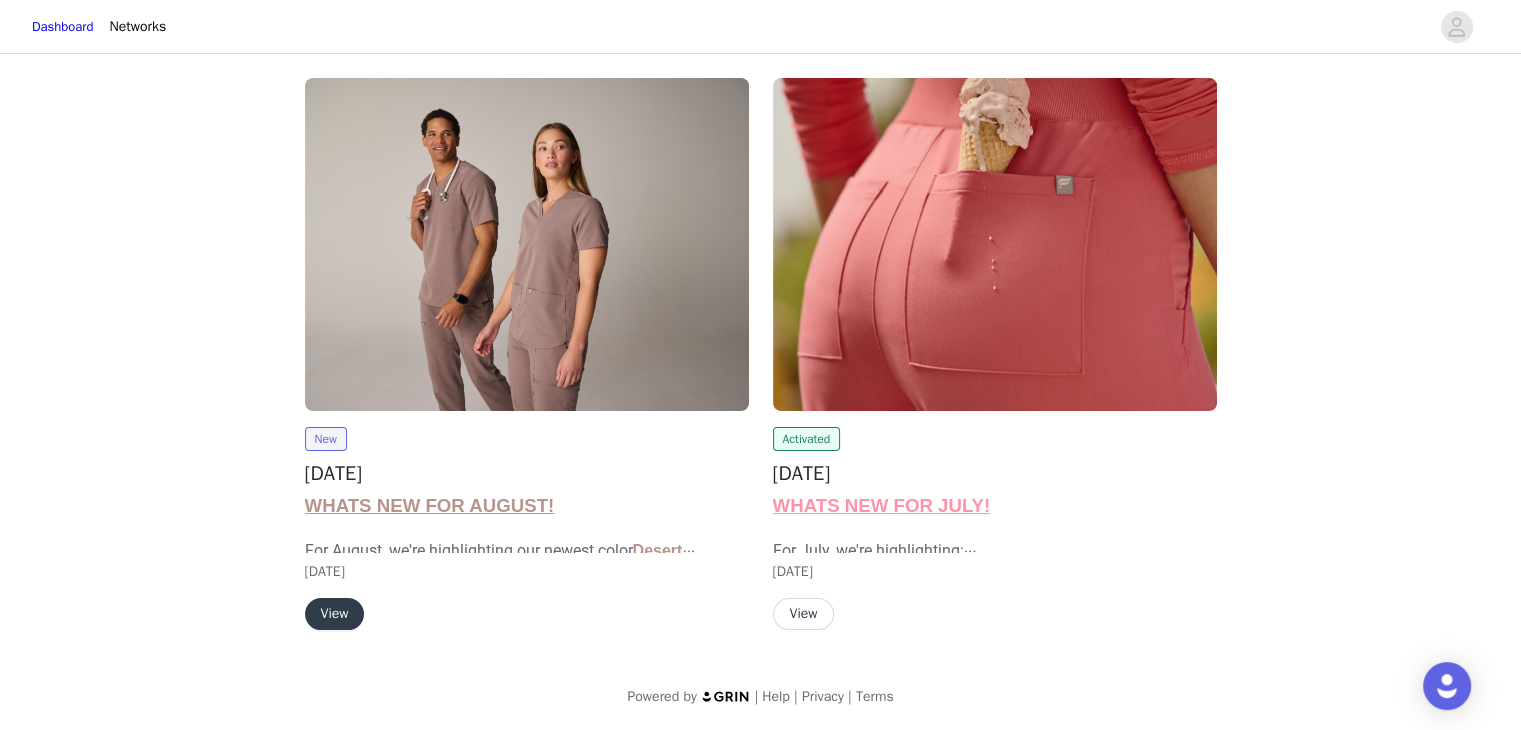 click on "View" at bounding box center [335, 614] 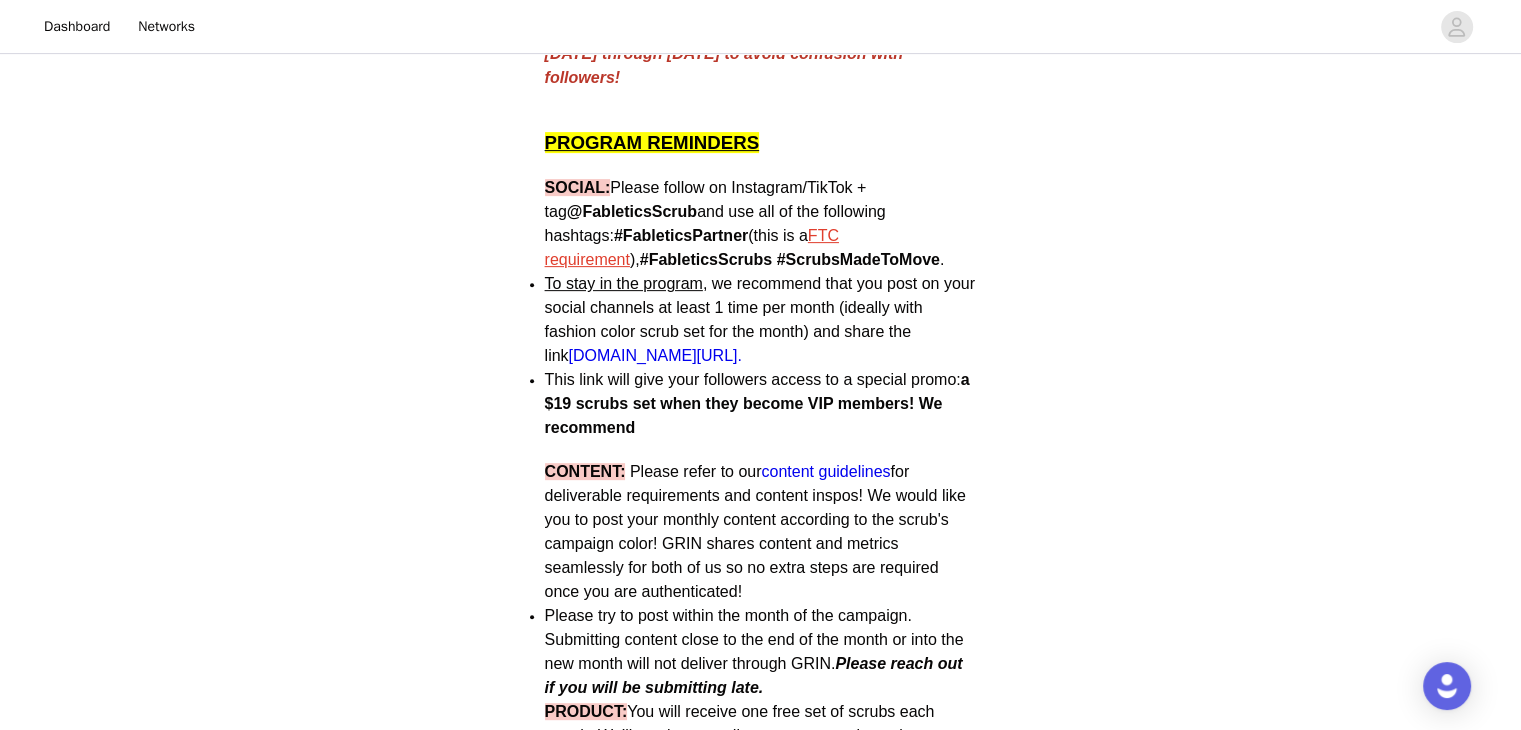 scroll, scrollTop: 679, scrollLeft: 0, axis: vertical 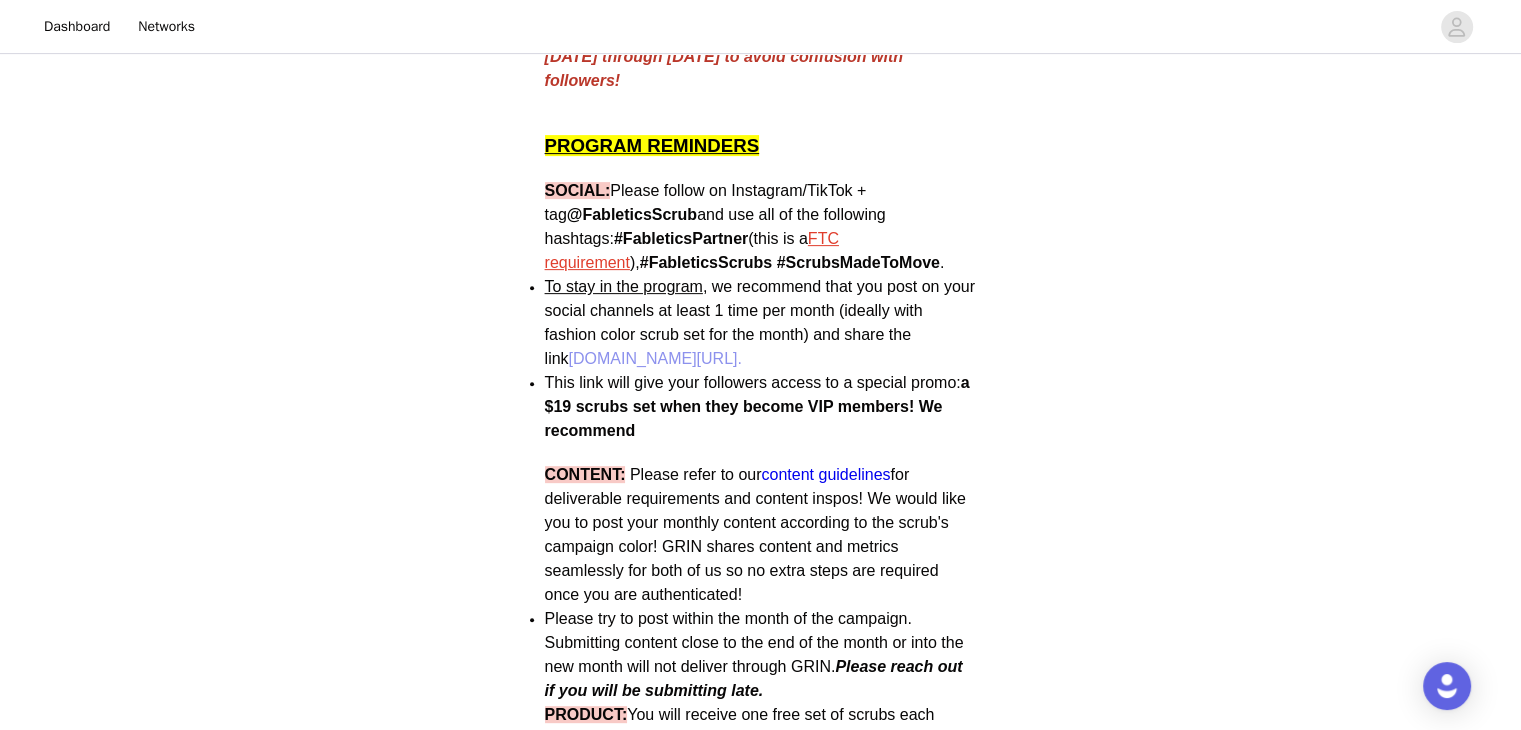 drag, startPoint x: 834, startPoint y: 357, endPoint x: 576, endPoint y: 371, distance: 258.37958 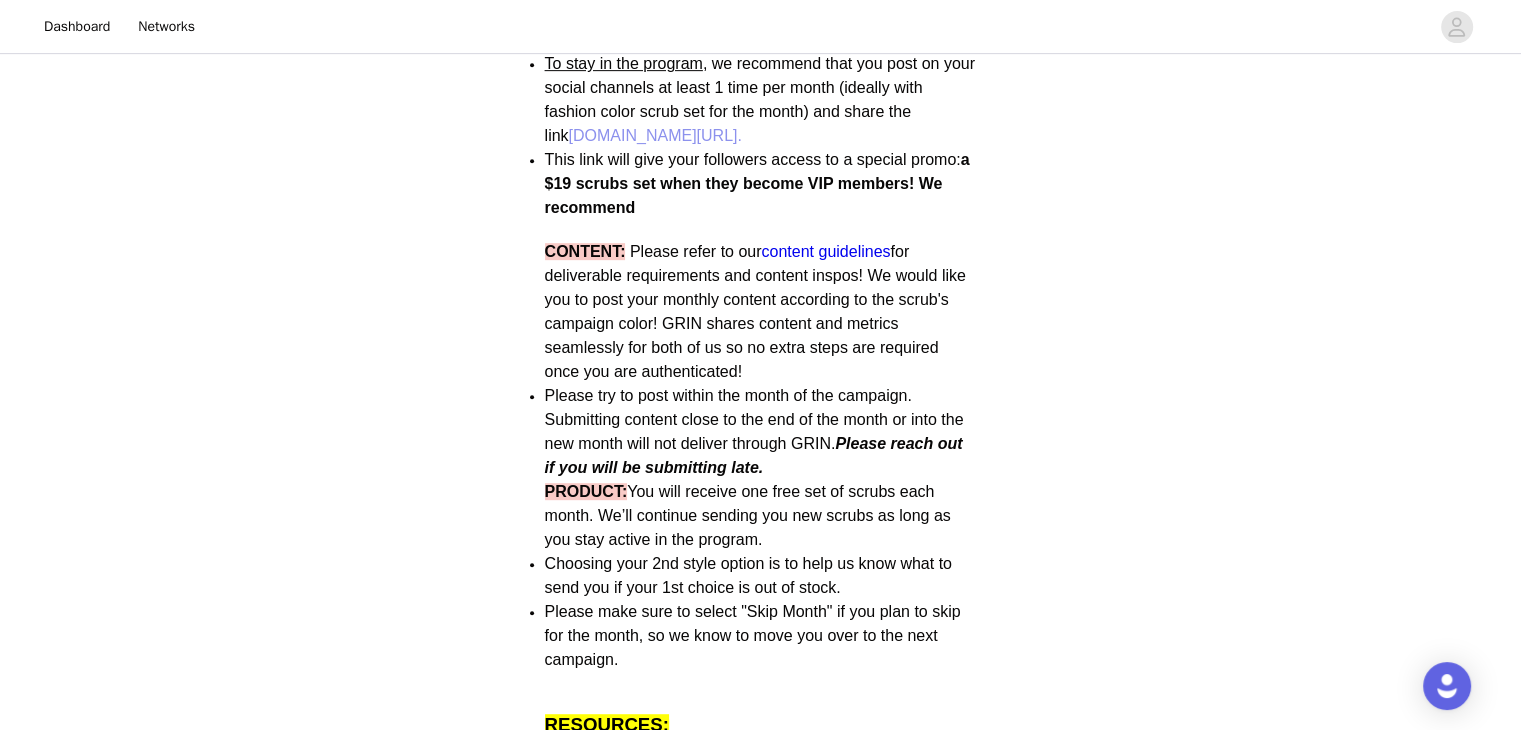 scroll, scrollTop: 903, scrollLeft: 0, axis: vertical 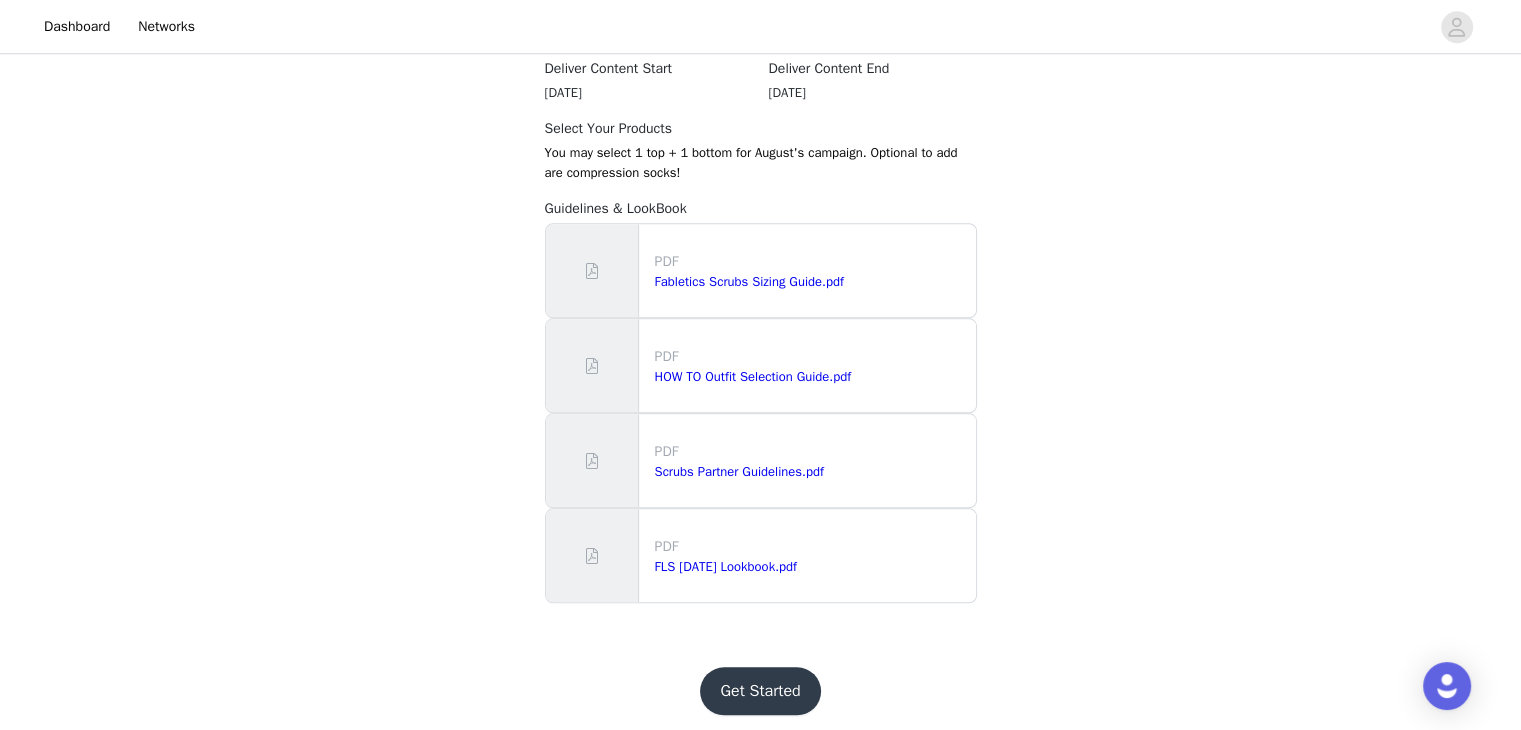 click on "Get Started" at bounding box center [760, 691] 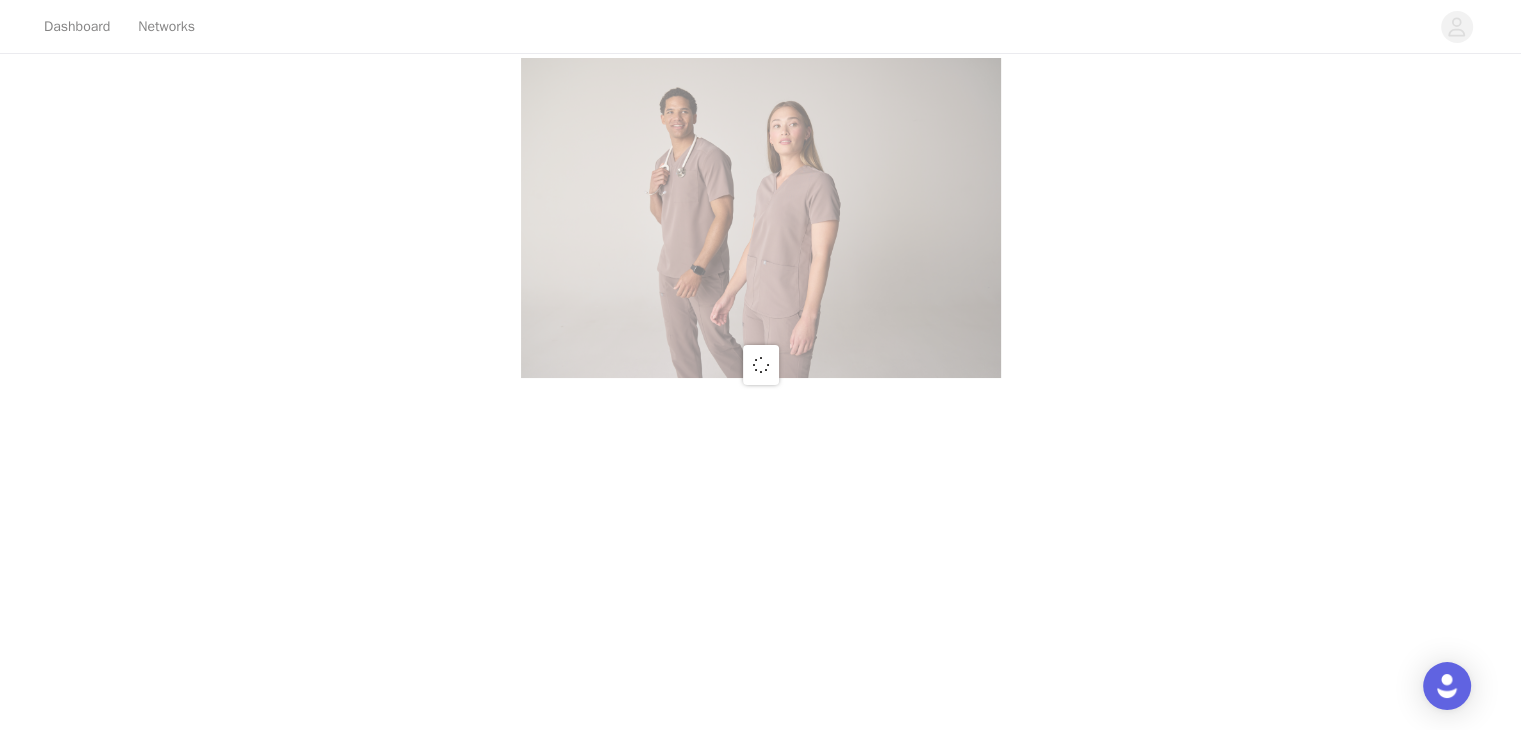 scroll, scrollTop: 0, scrollLeft: 0, axis: both 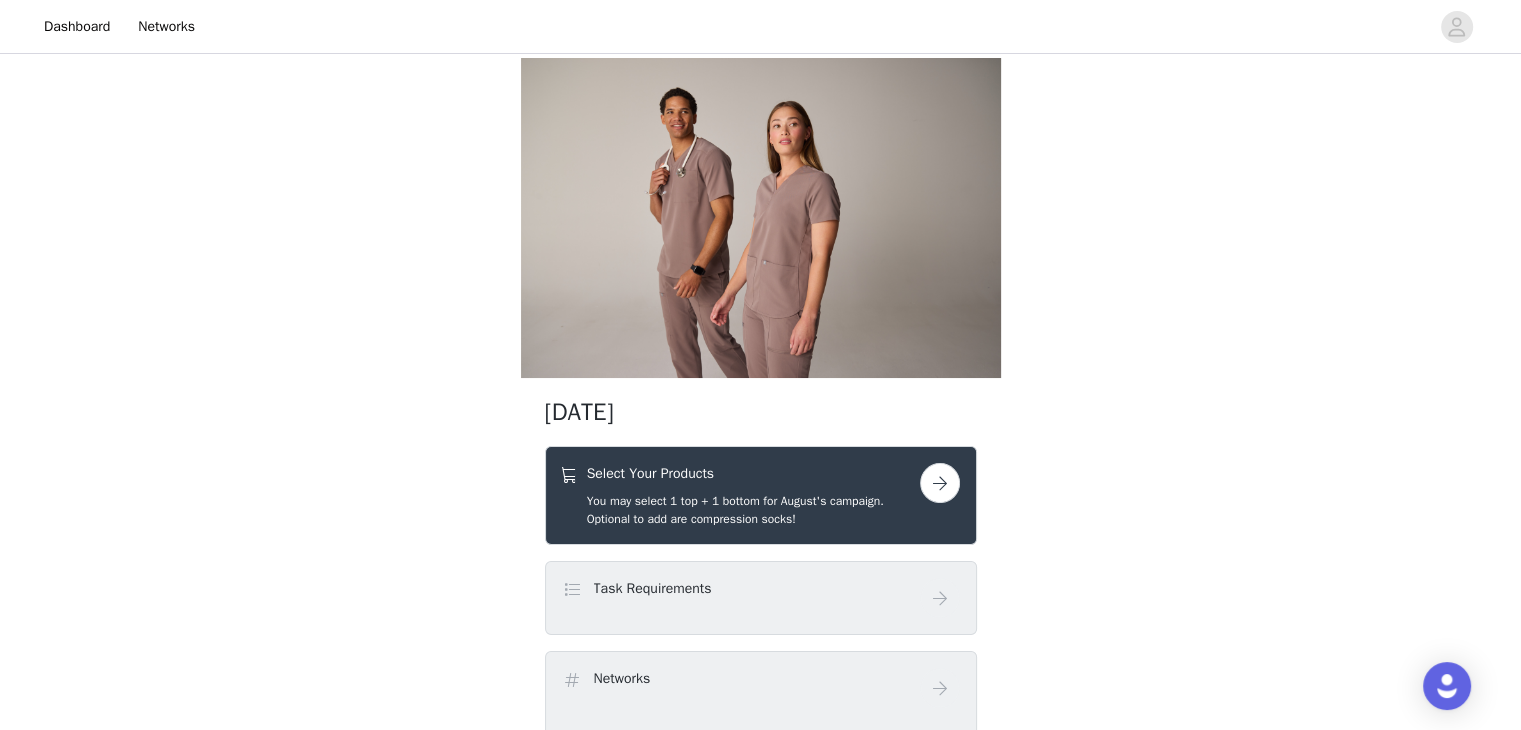 click at bounding box center (940, 483) 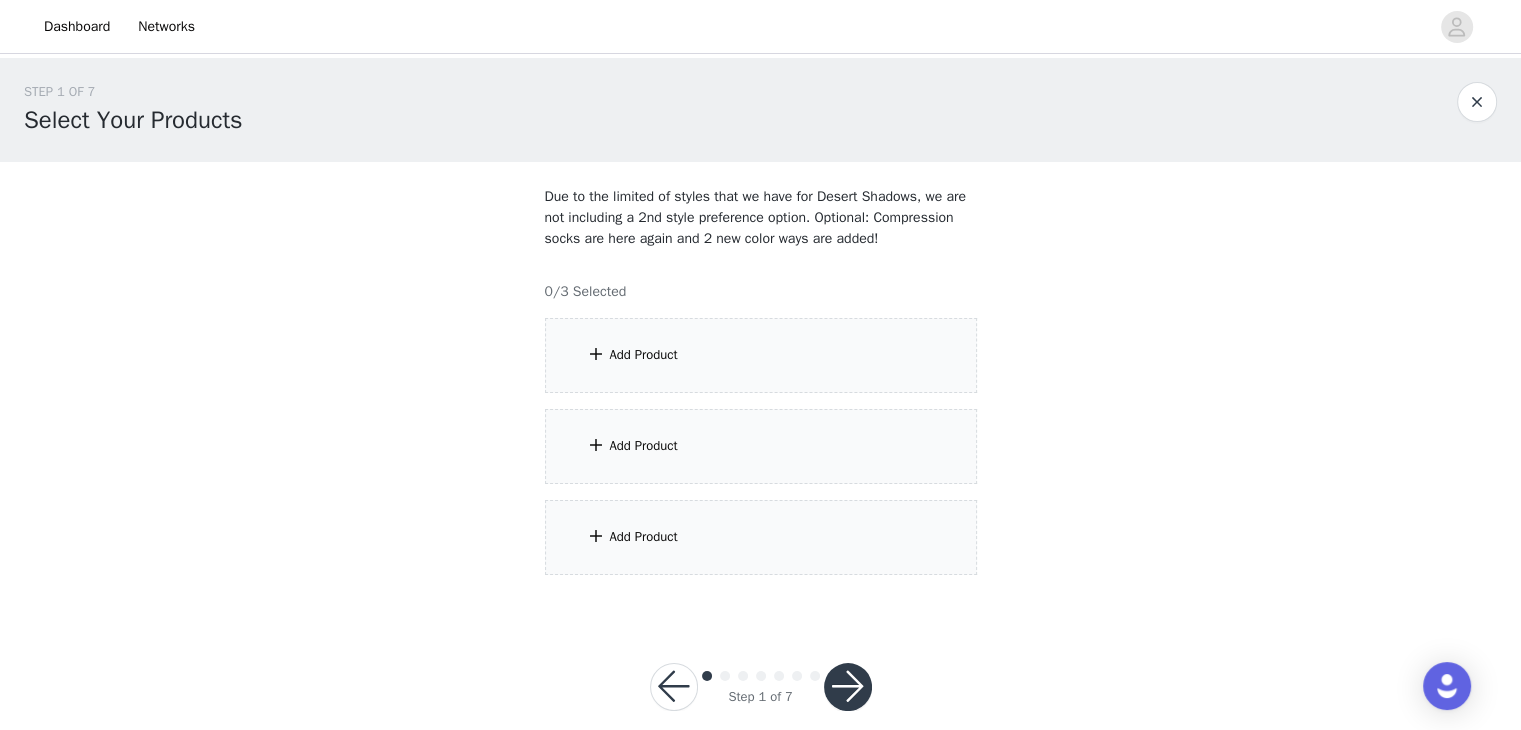 click on "Add Product" at bounding box center (761, 355) 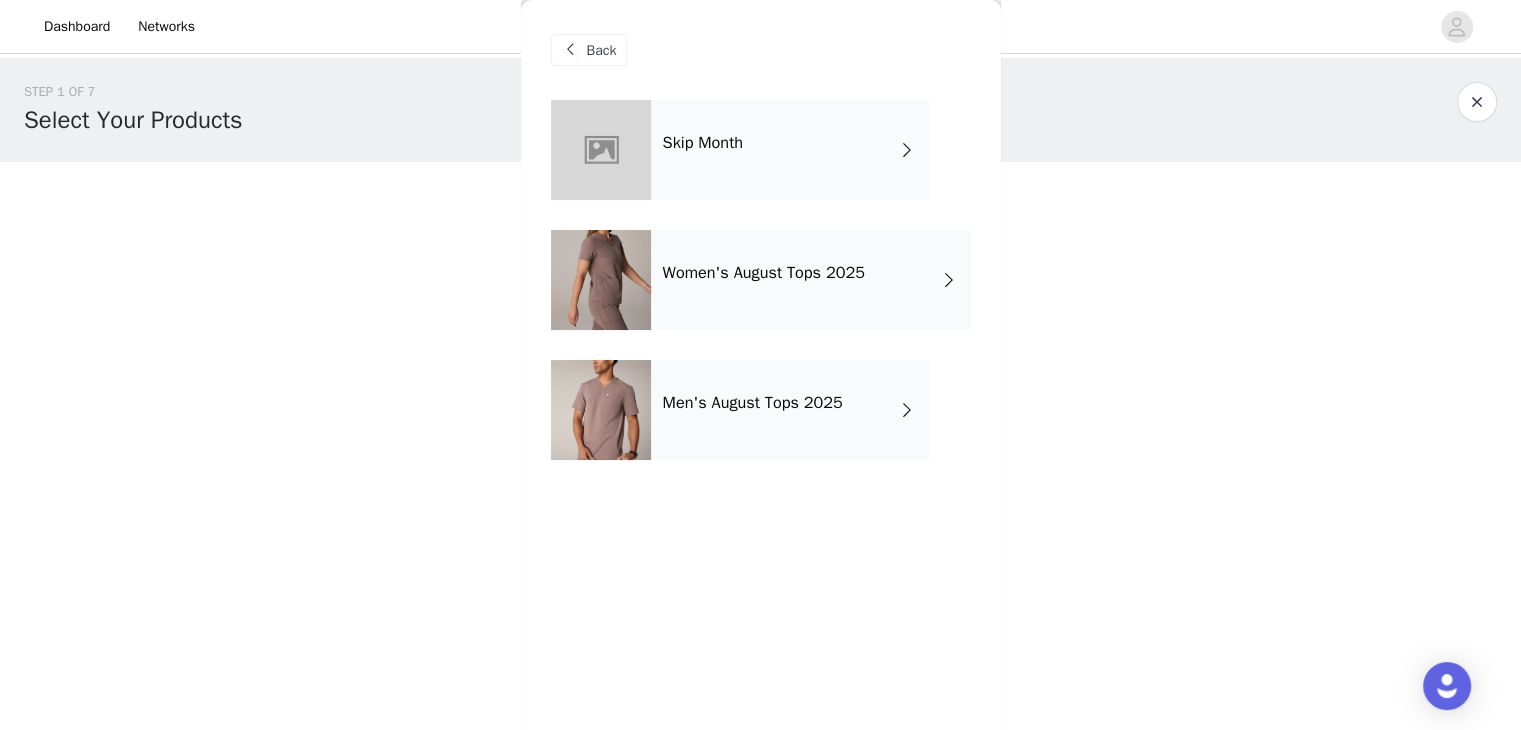 click on "Women's August Tops 2025" at bounding box center [811, 280] 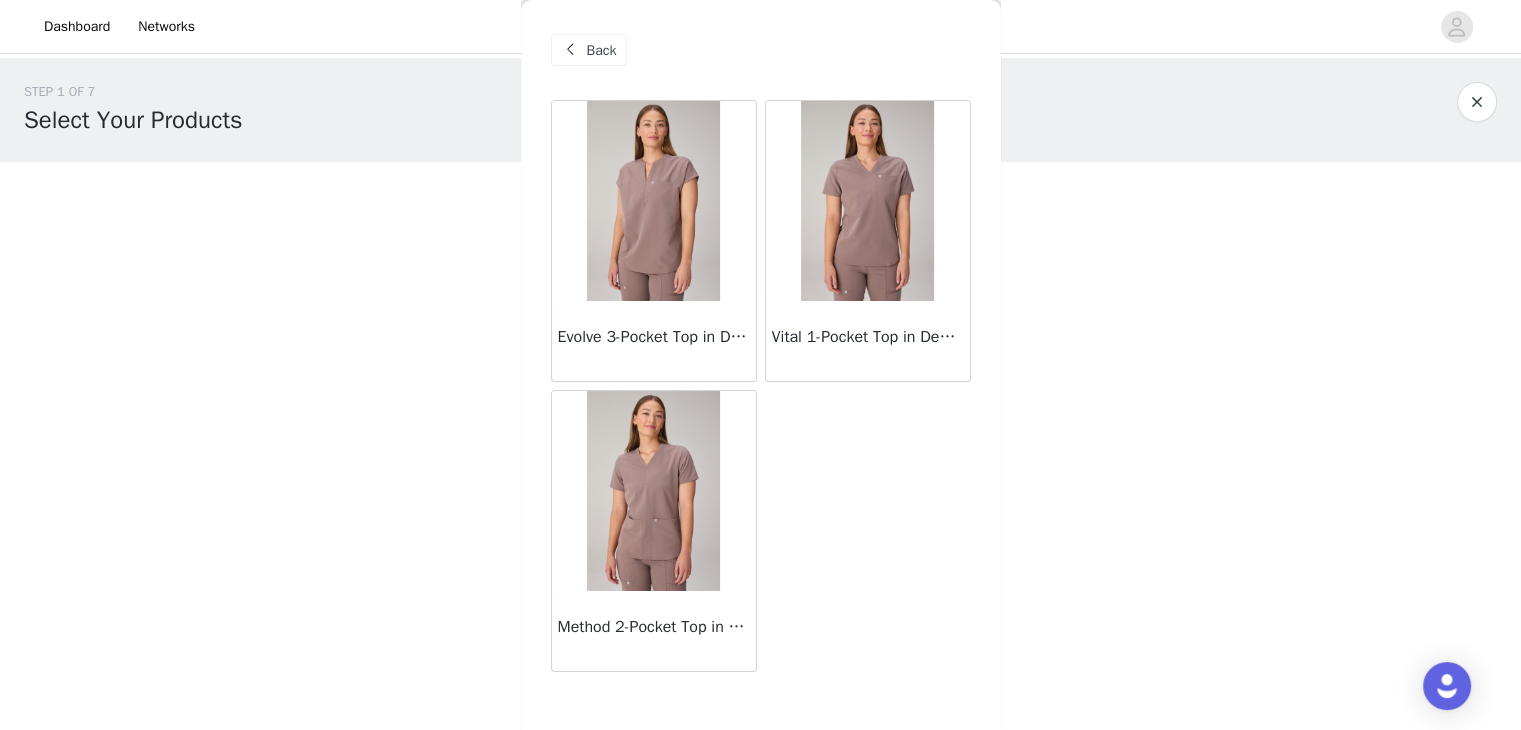 click at bounding box center [867, 201] 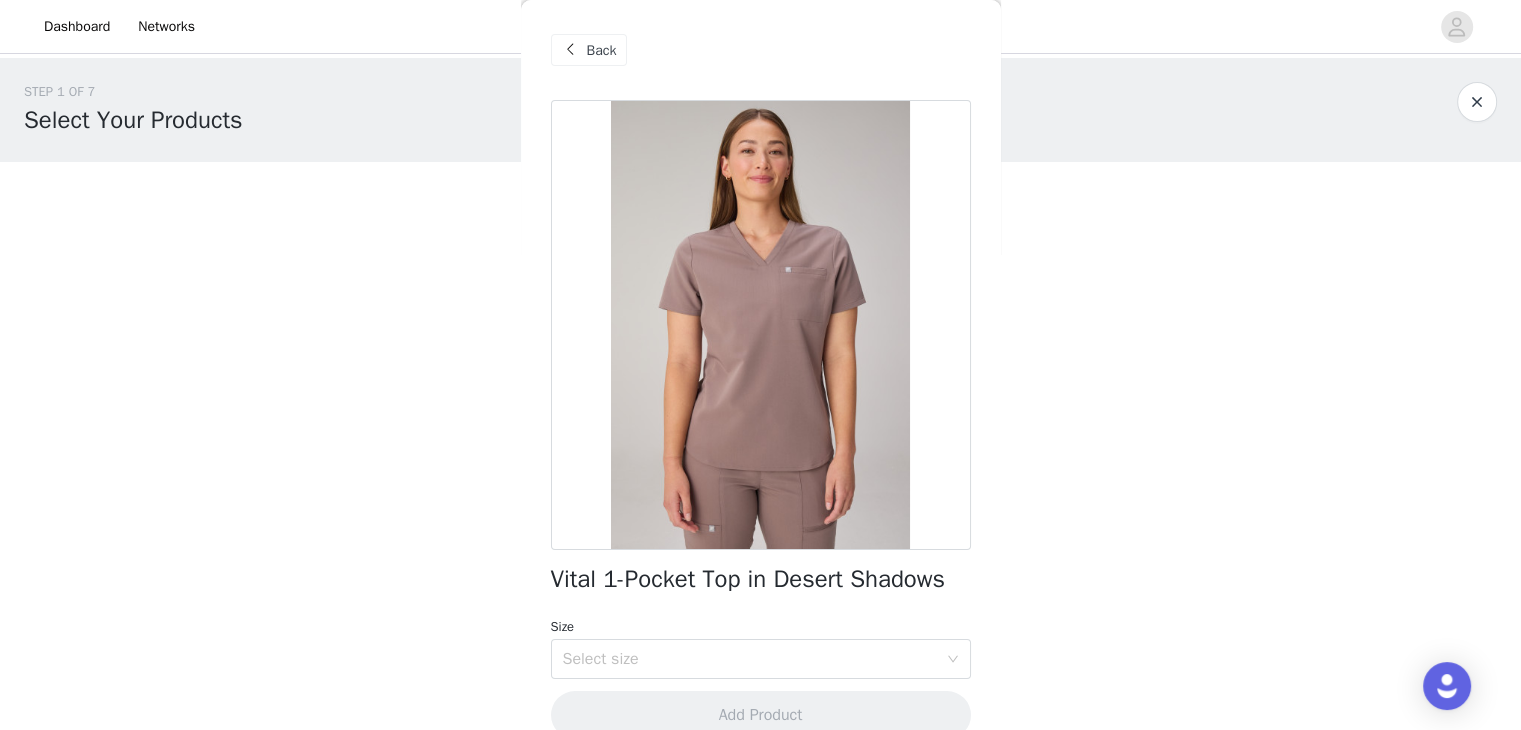 scroll, scrollTop: 60, scrollLeft: 0, axis: vertical 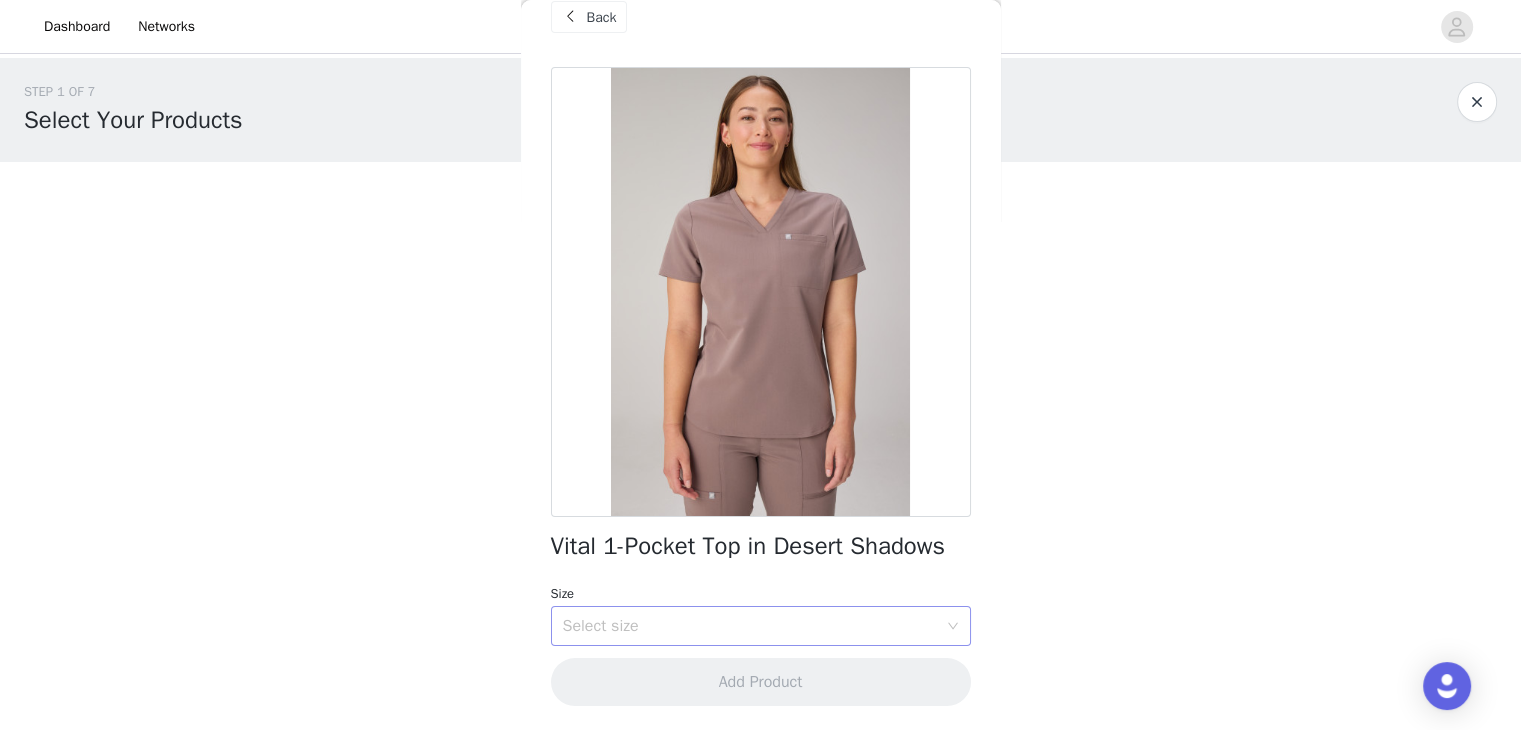 click on "Select size" at bounding box center [750, 626] 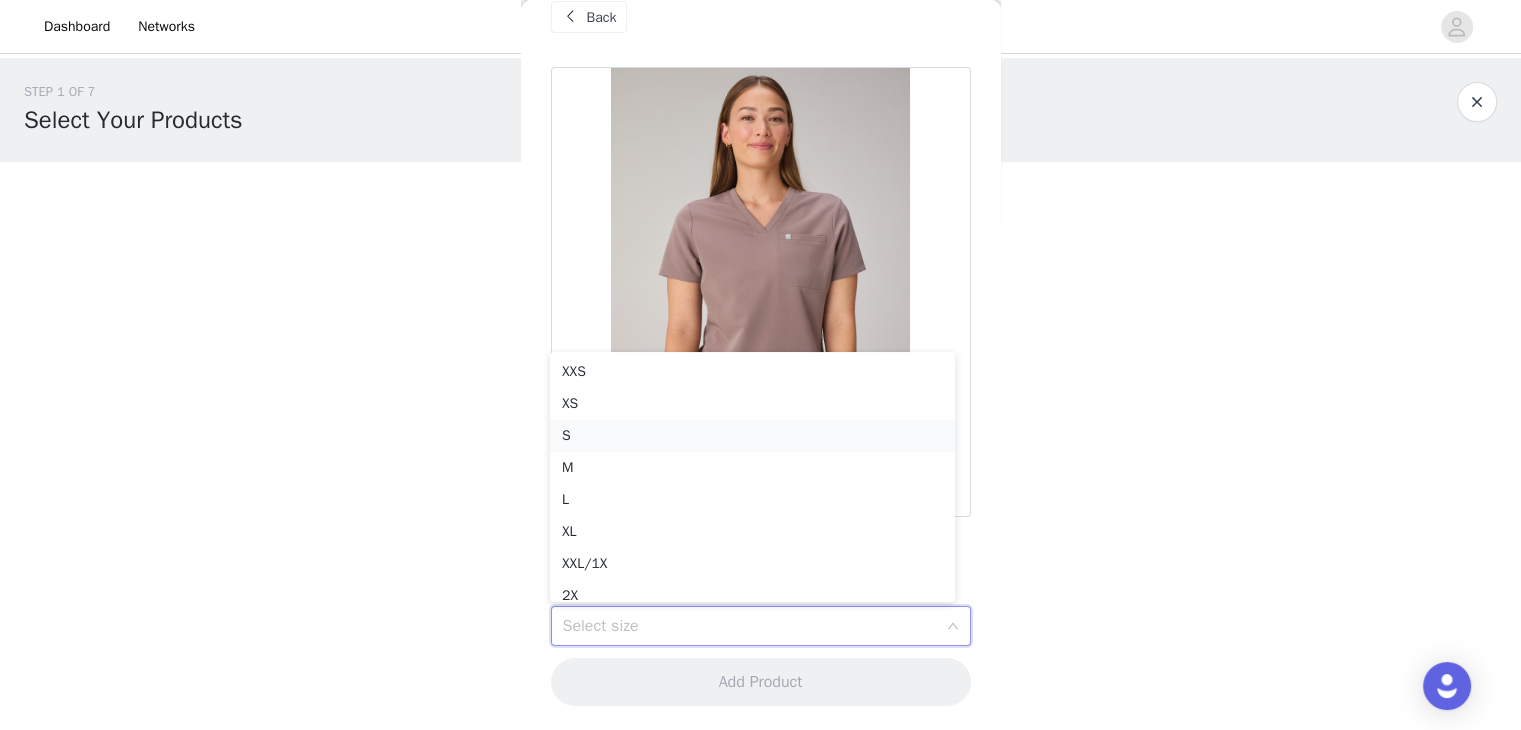click on "S" at bounding box center (752, 436) 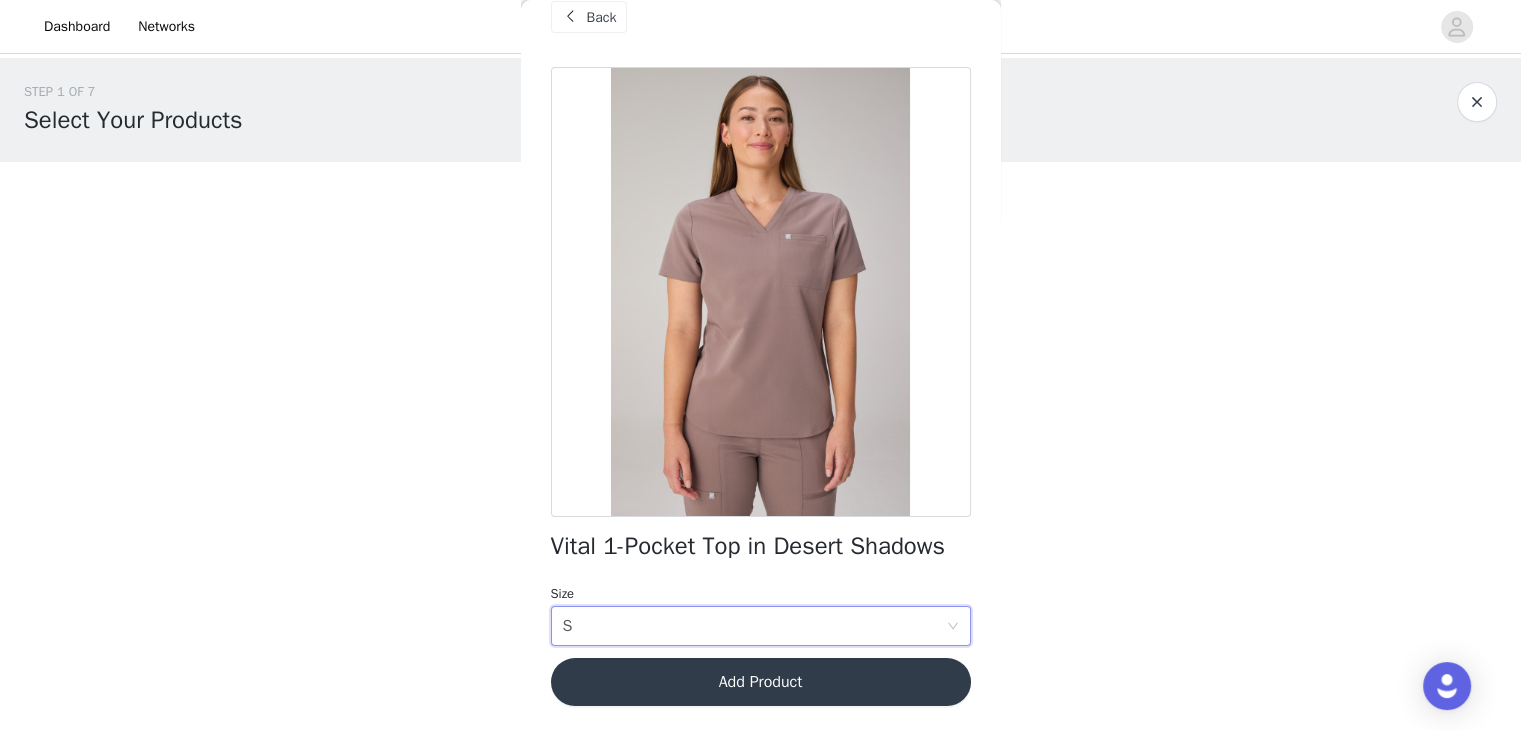 click on "Add Product" at bounding box center [761, 682] 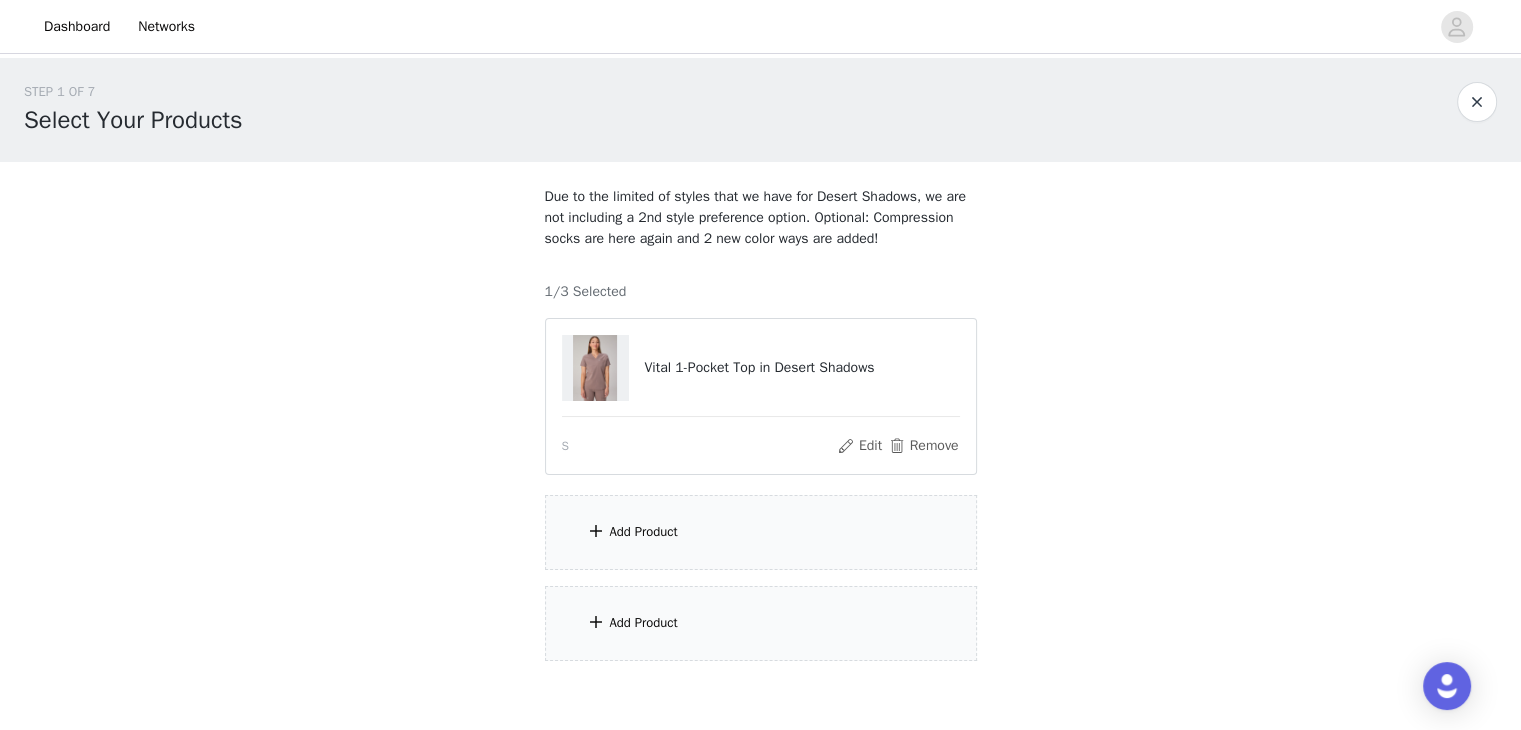 click on "Add Product" at bounding box center (761, 532) 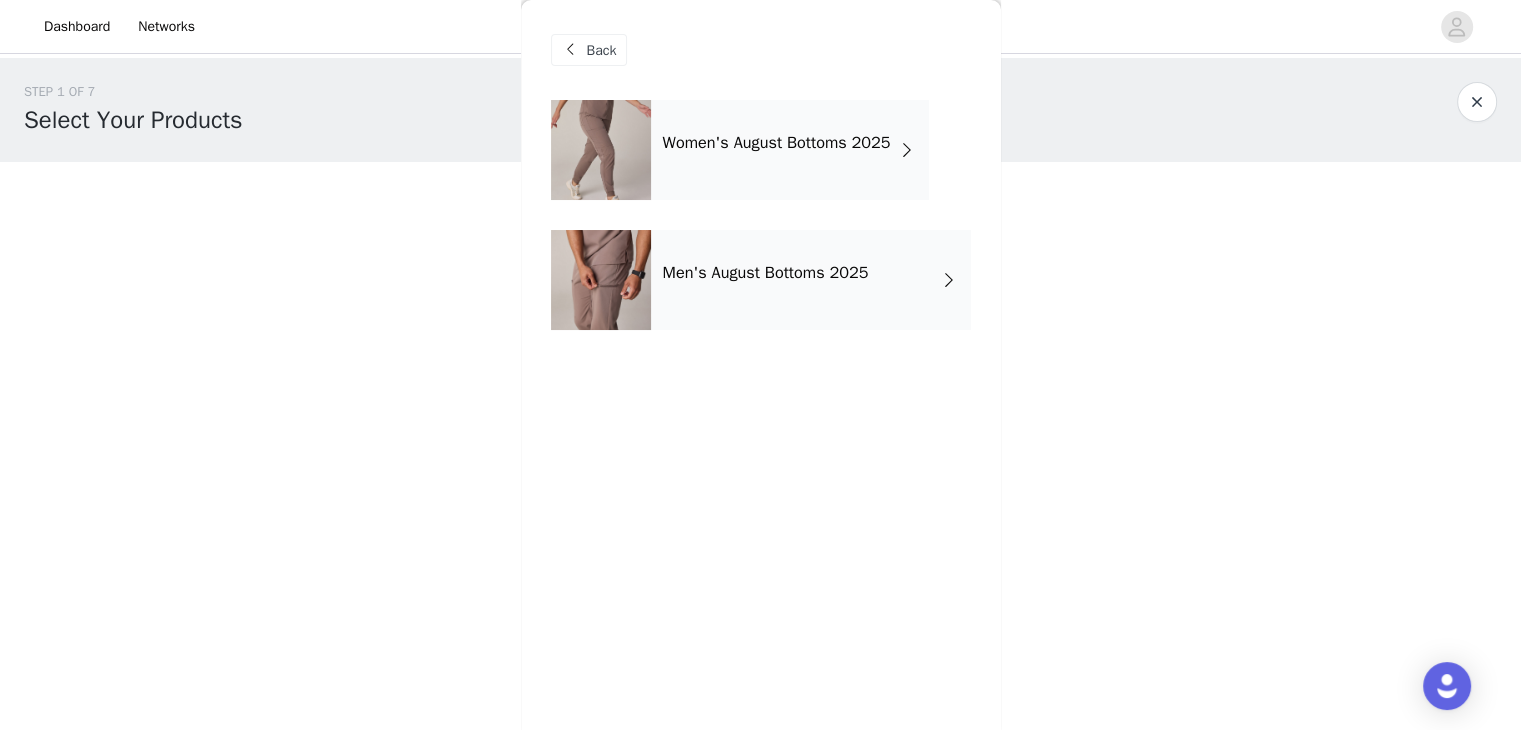 click on "Women's August Bottoms 2025" at bounding box center (790, 150) 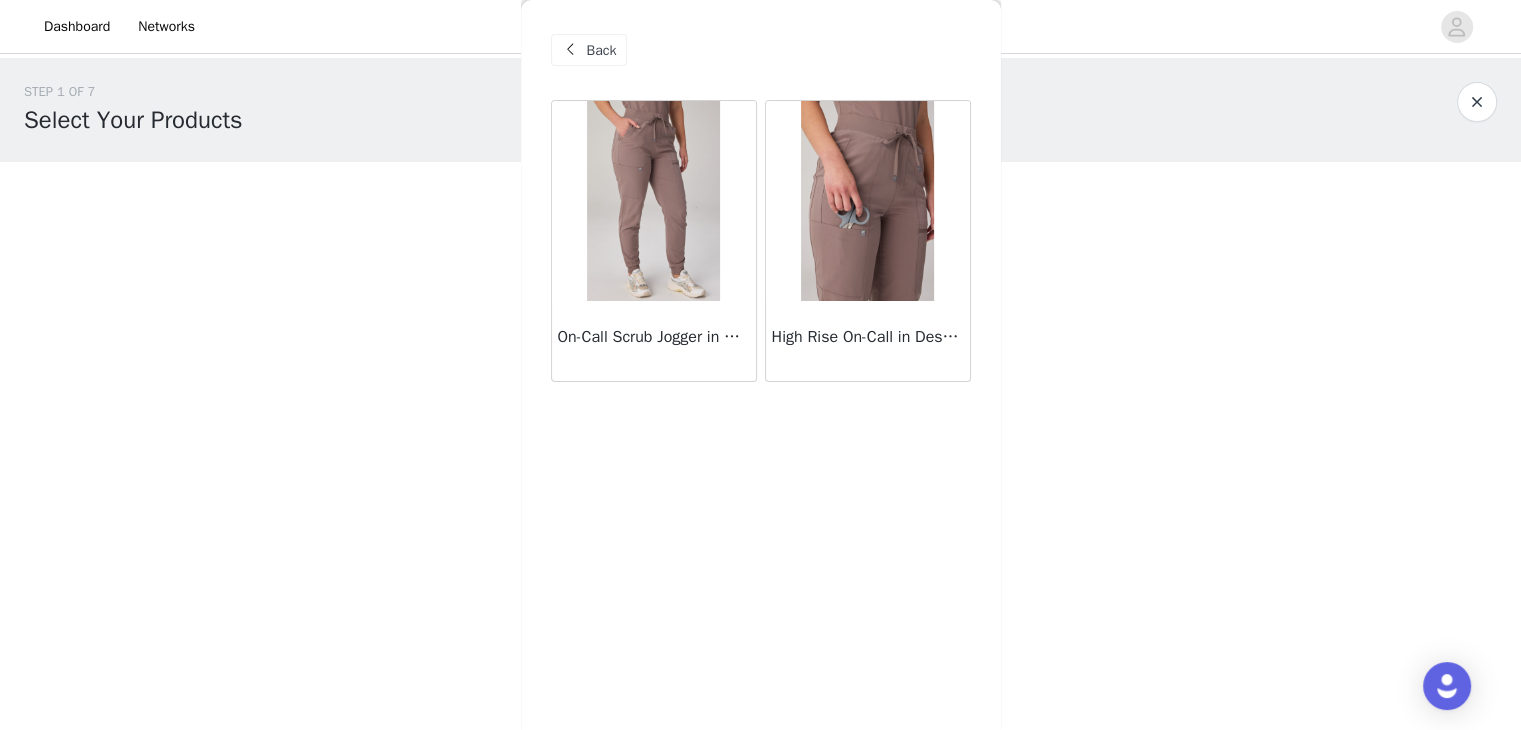 click at bounding box center [653, 201] 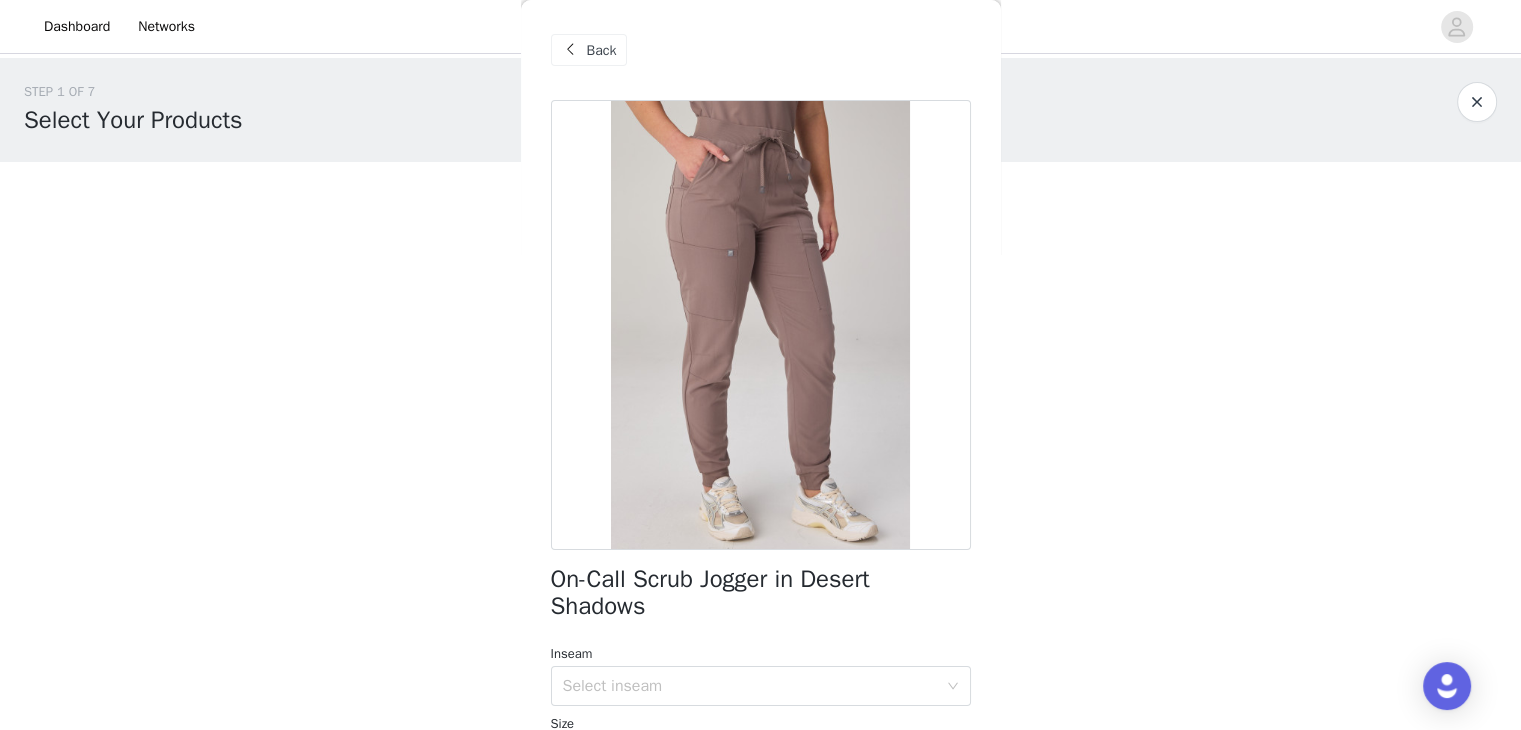 click on "Back" at bounding box center [602, 50] 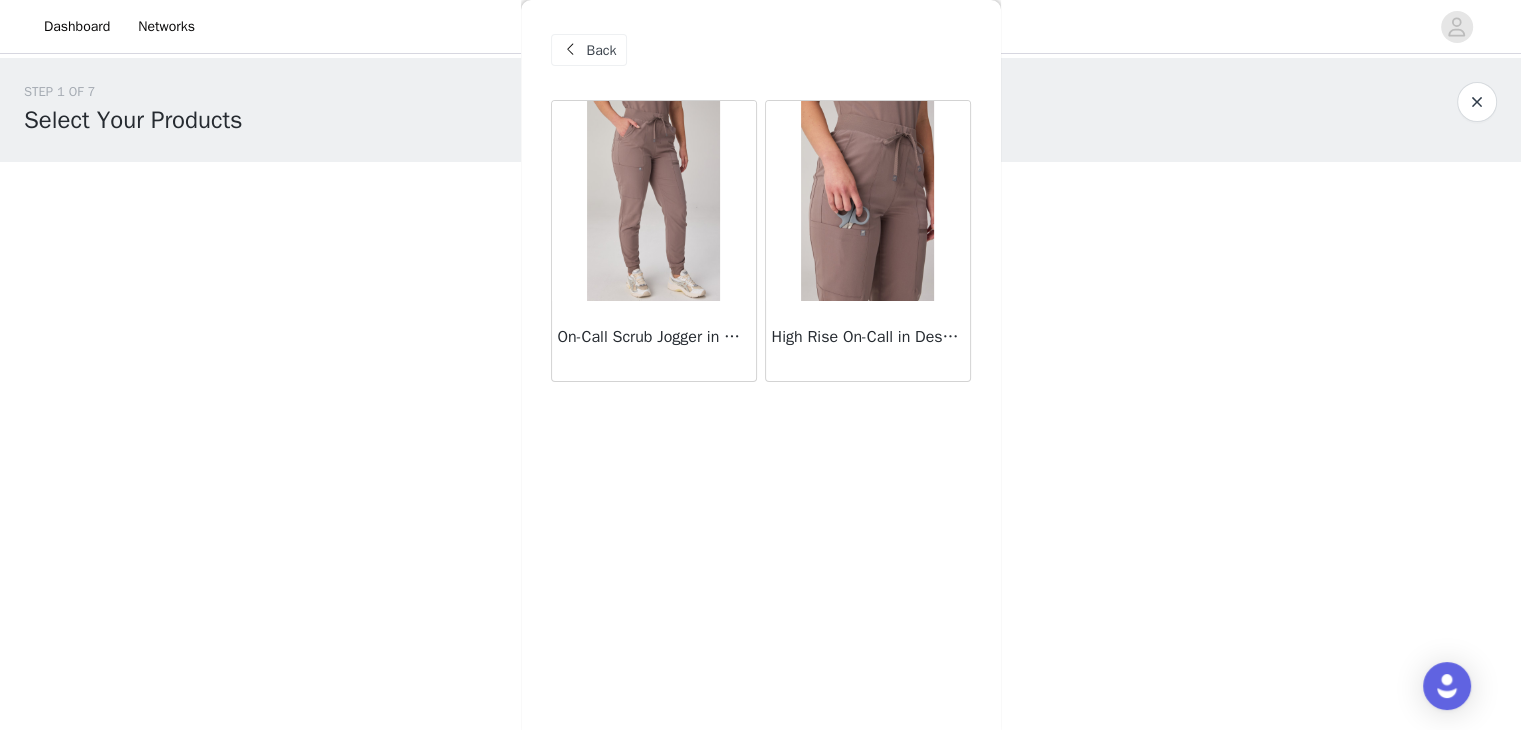 click at bounding box center (868, 201) 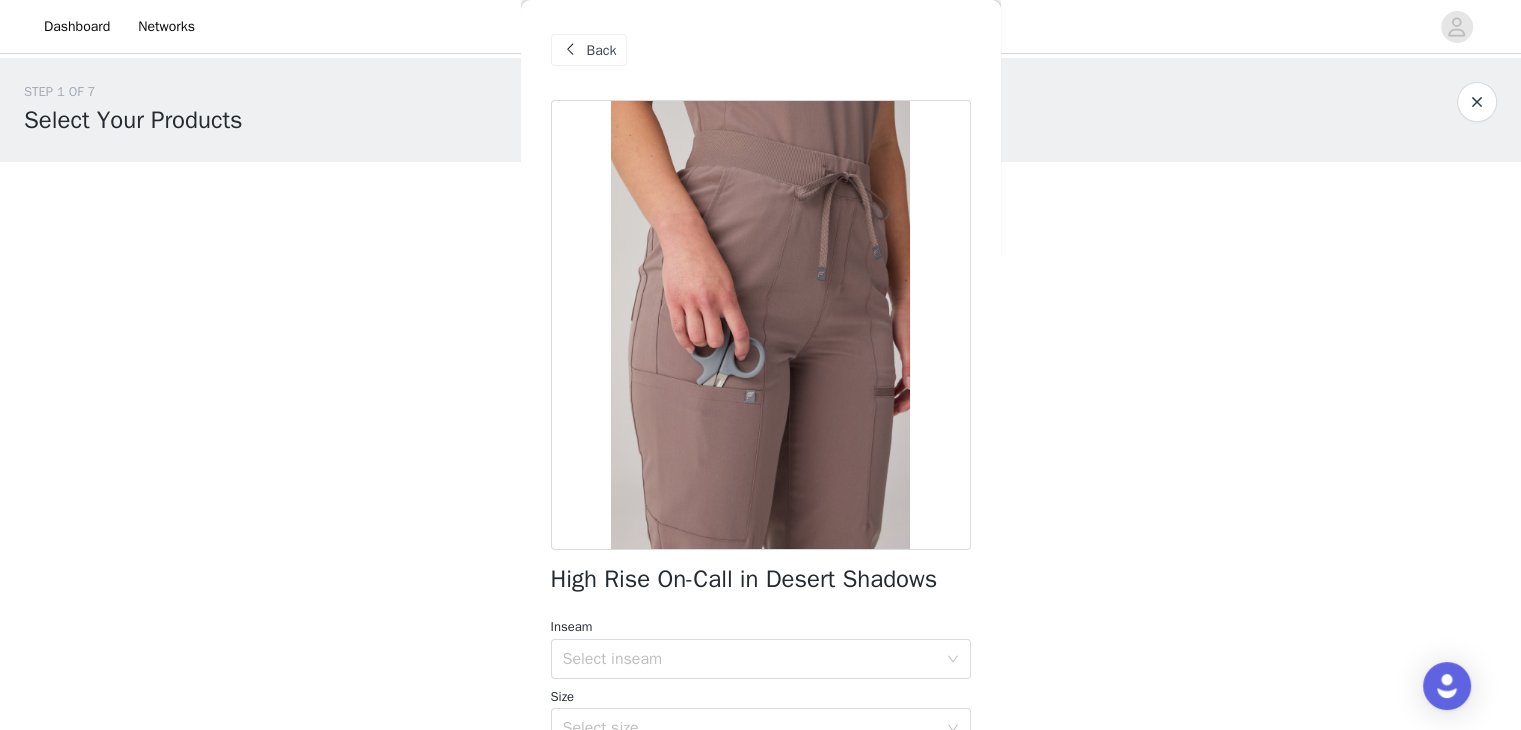 click on "Back" at bounding box center [602, 50] 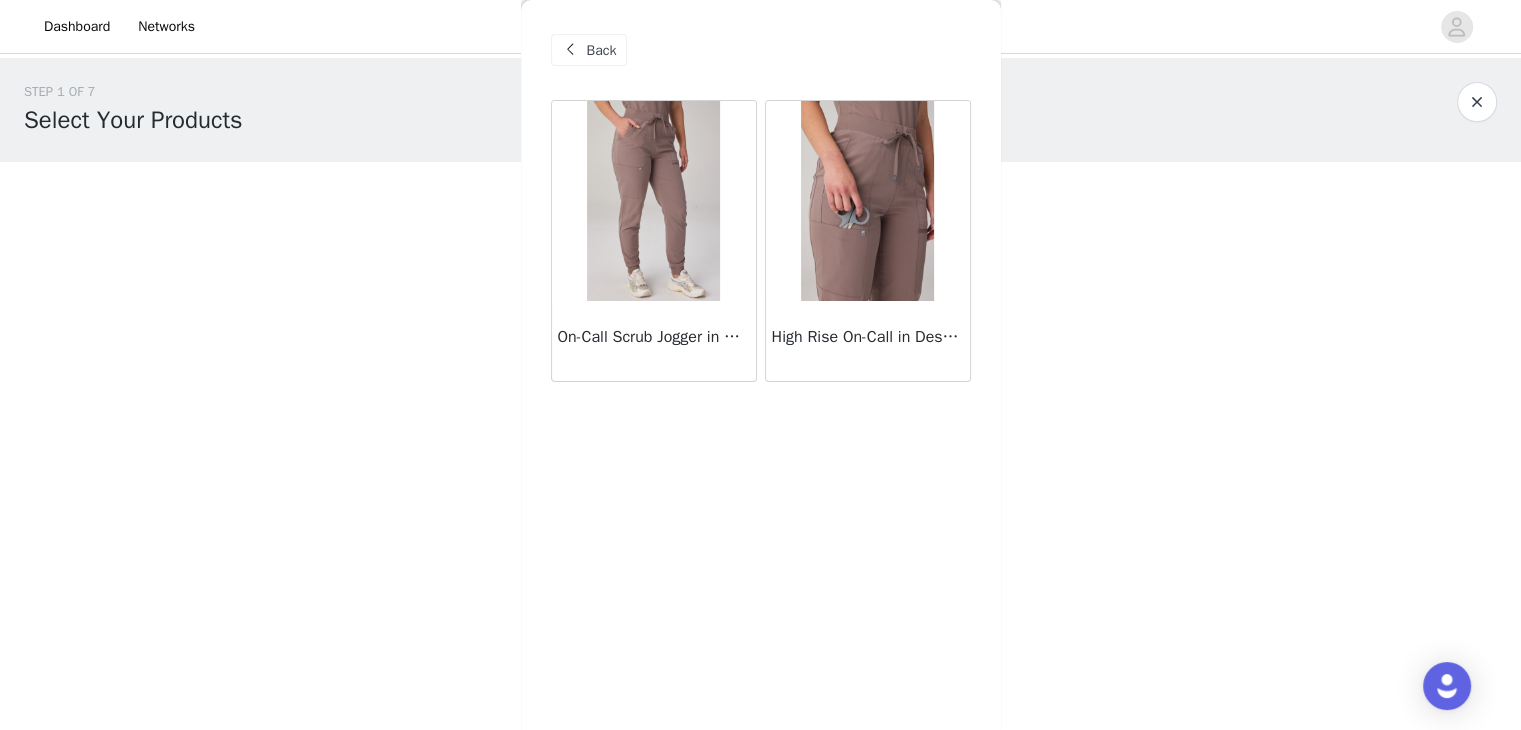 click on "On-Call Scrub Jogger in Desert Shadows" at bounding box center (654, 337) 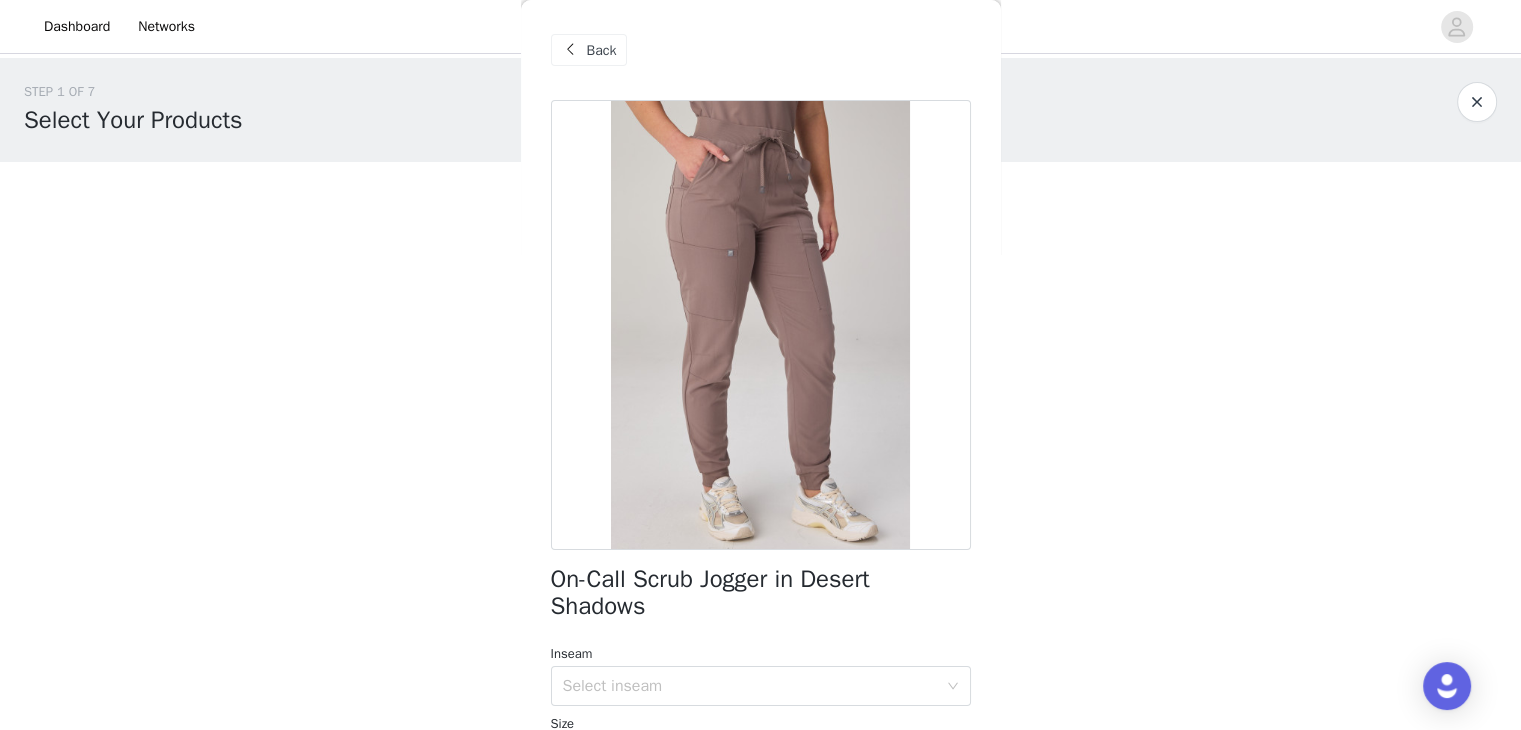 scroll, scrollTop: 129, scrollLeft: 0, axis: vertical 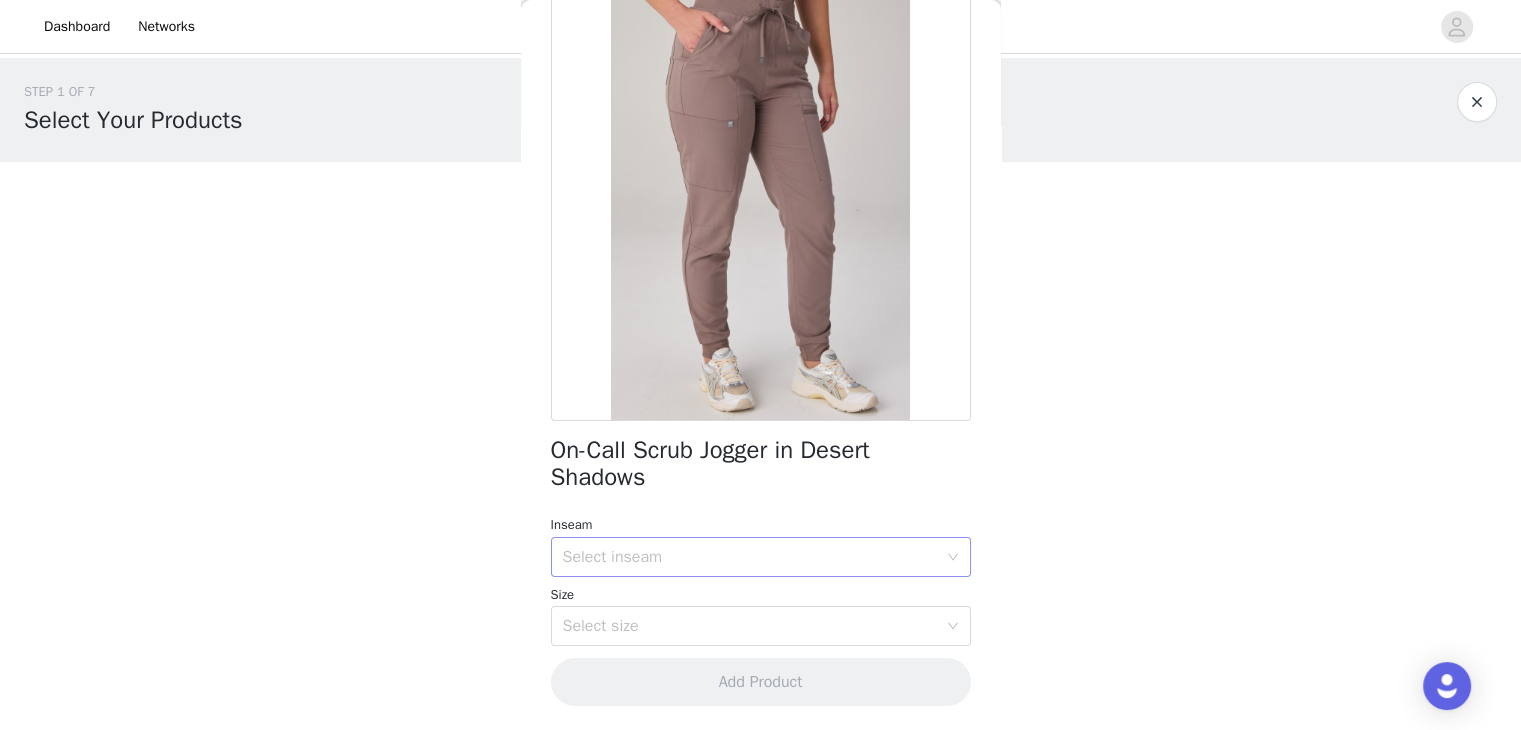 click on "Select inseam" at bounding box center [750, 557] 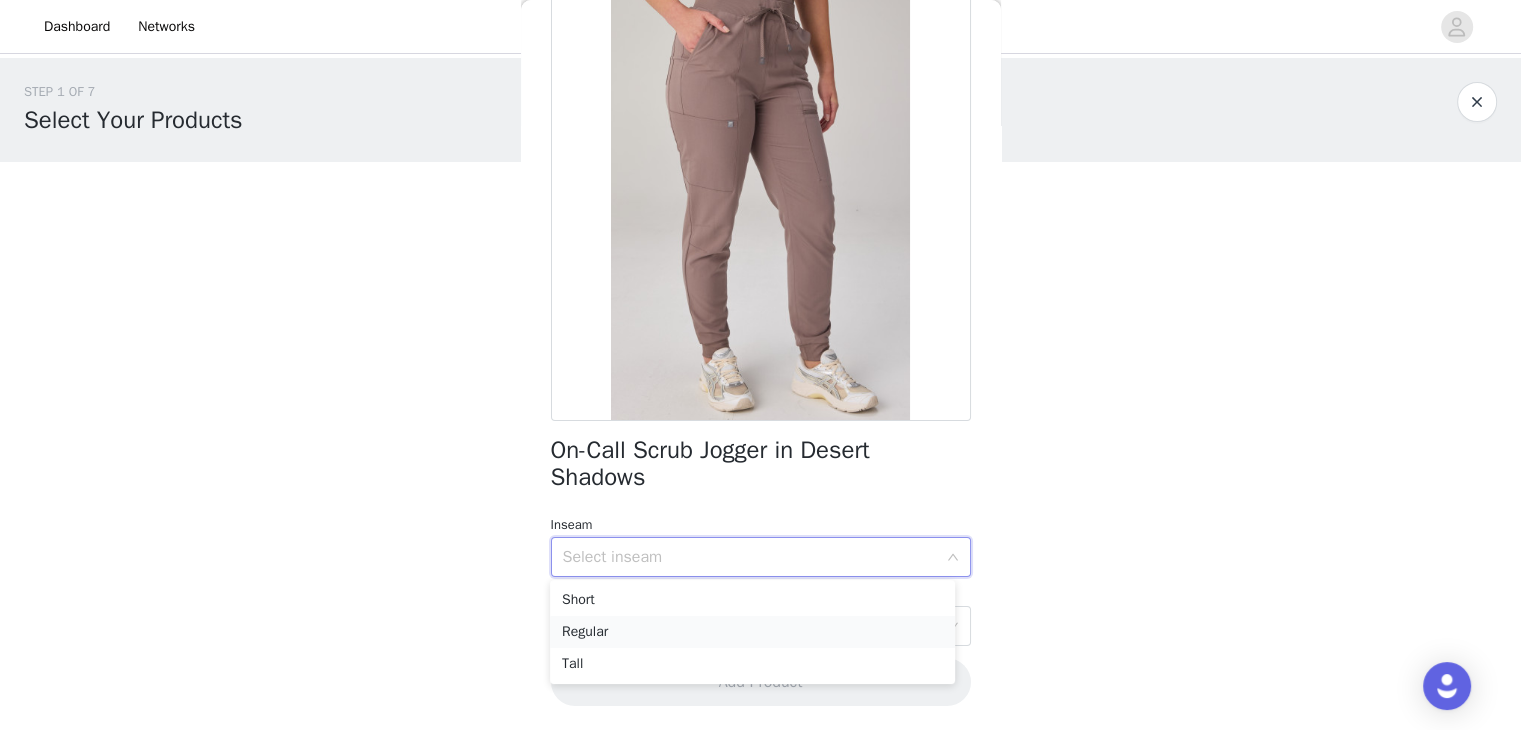 click on "Regular" at bounding box center [752, 632] 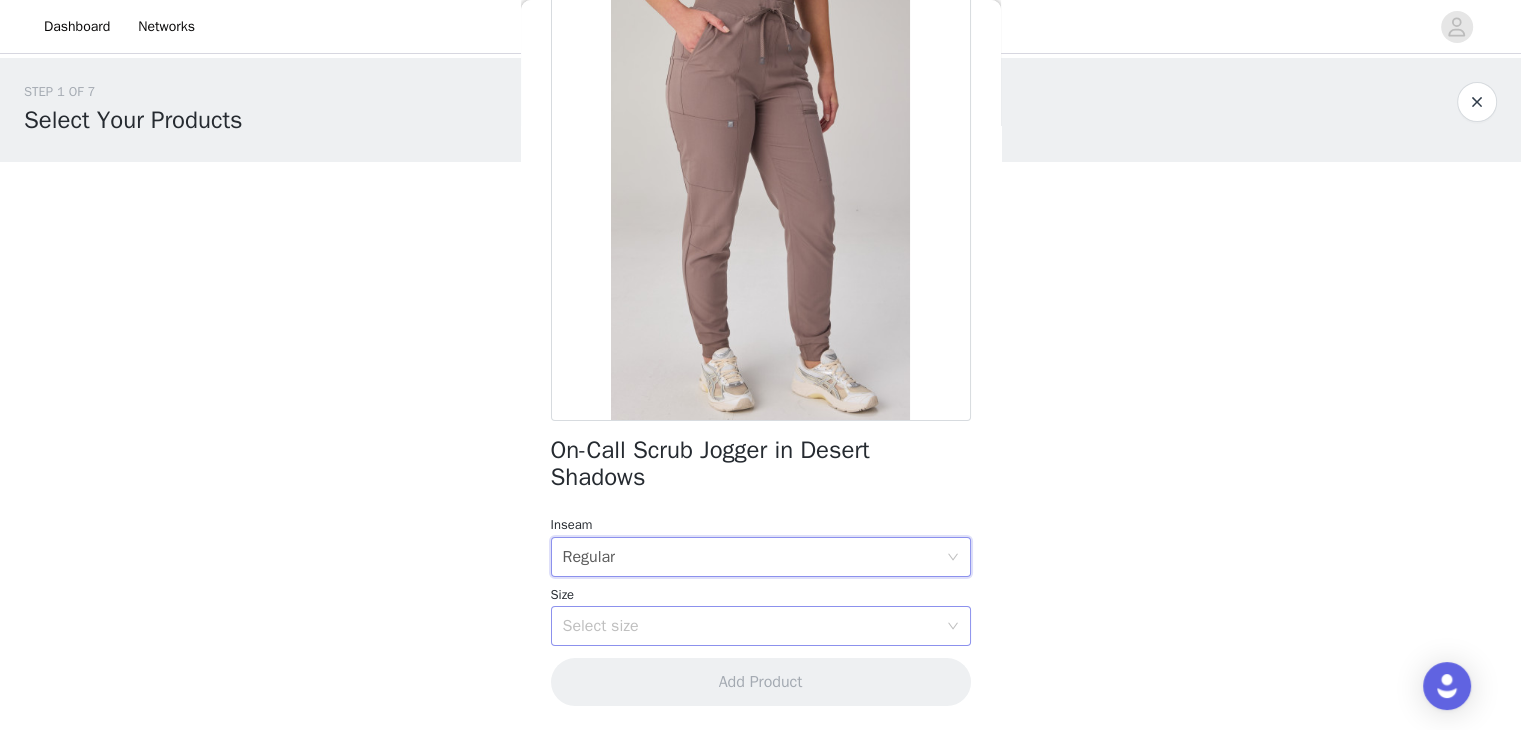 click on "Select size" at bounding box center [750, 626] 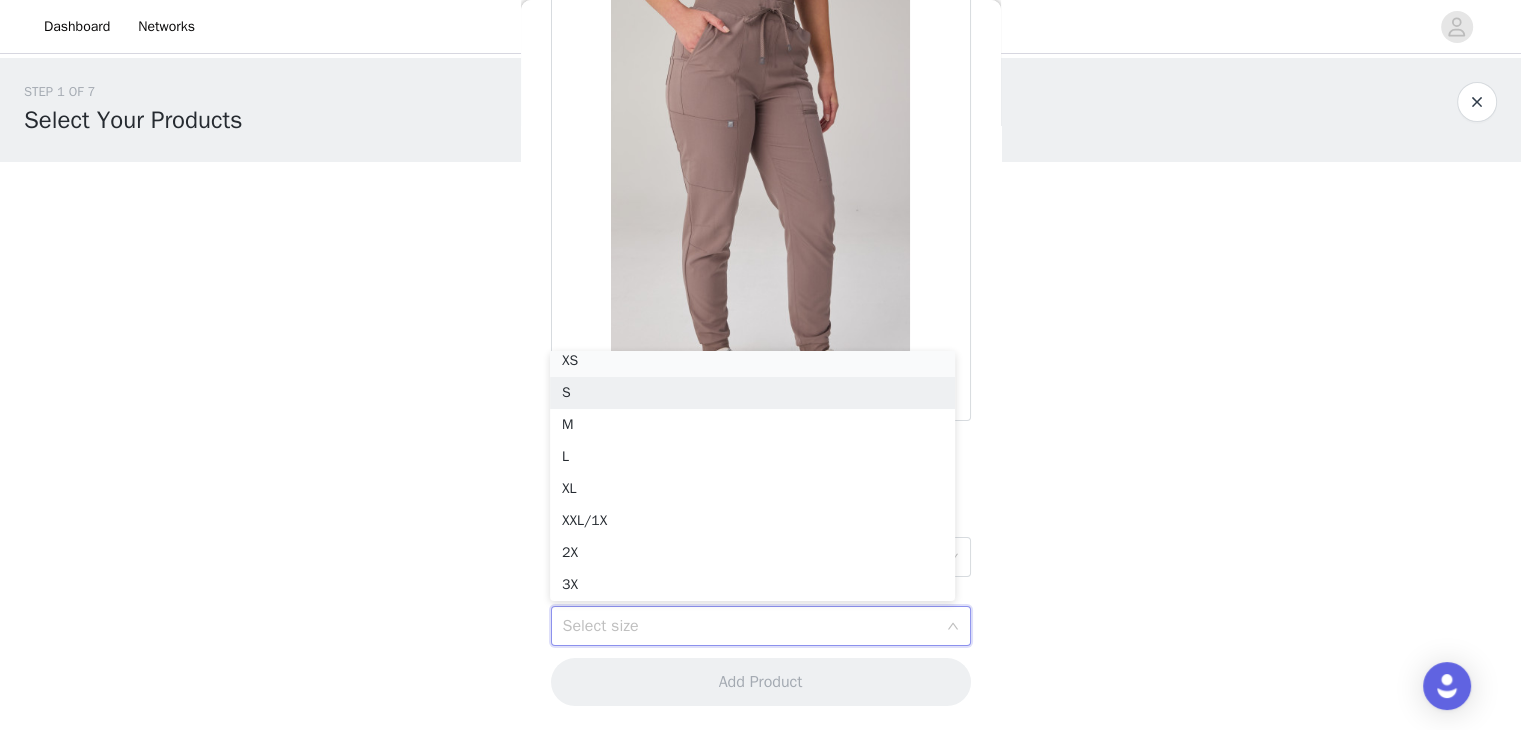 scroll, scrollTop: 36, scrollLeft: 0, axis: vertical 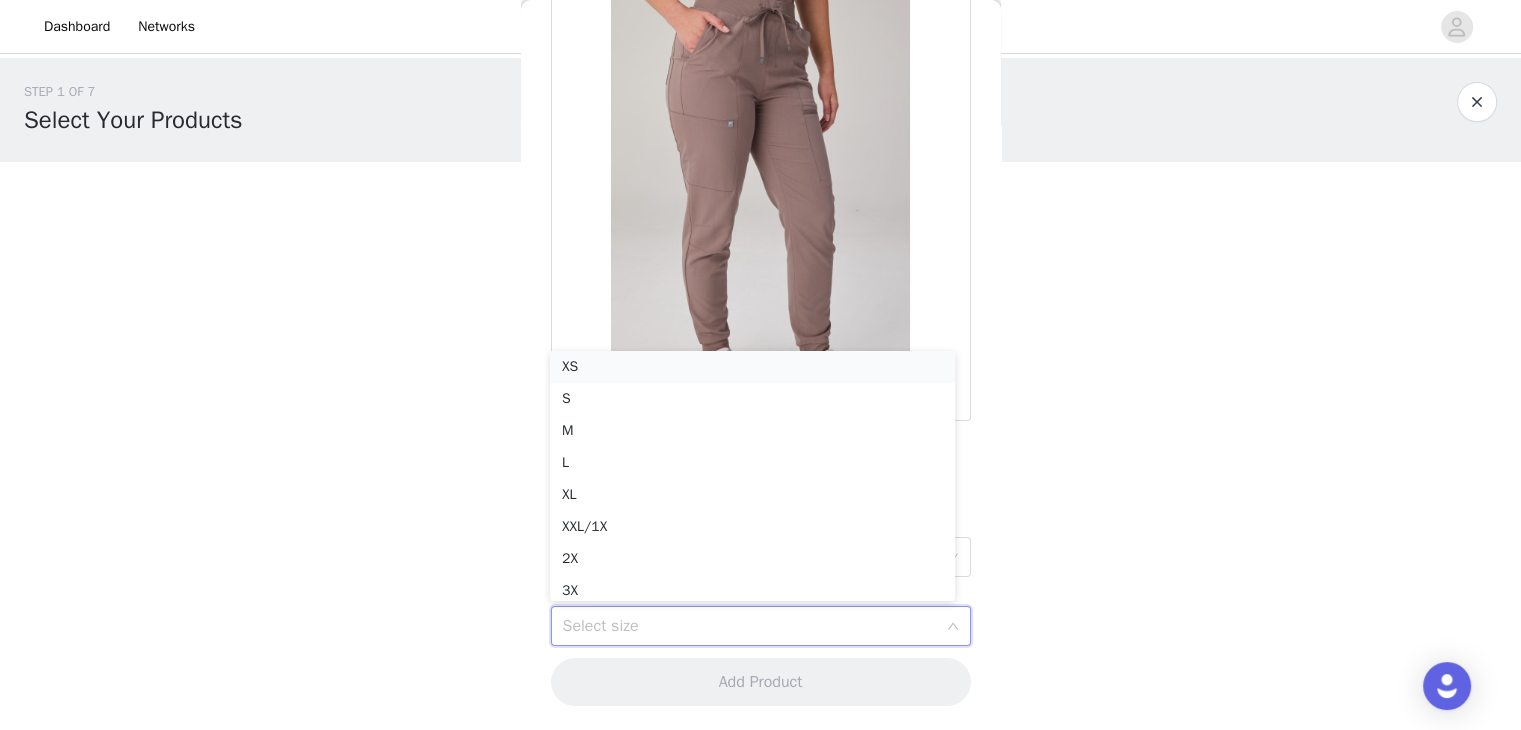 click on "XS" at bounding box center (752, 367) 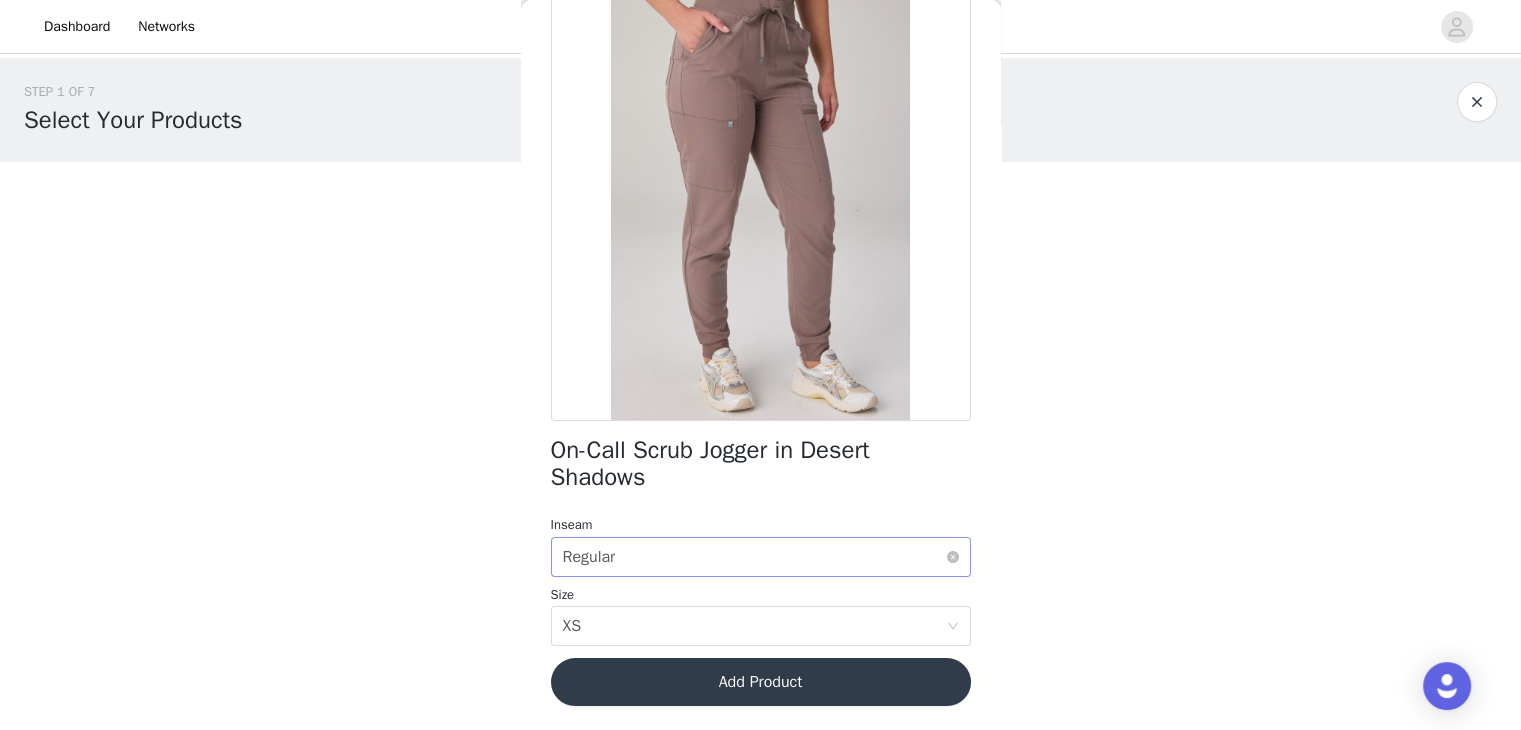 drag, startPoint x: 634, startPoint y: 677, endPoint x: 648, endPoint y: 659, distance: 22.803509 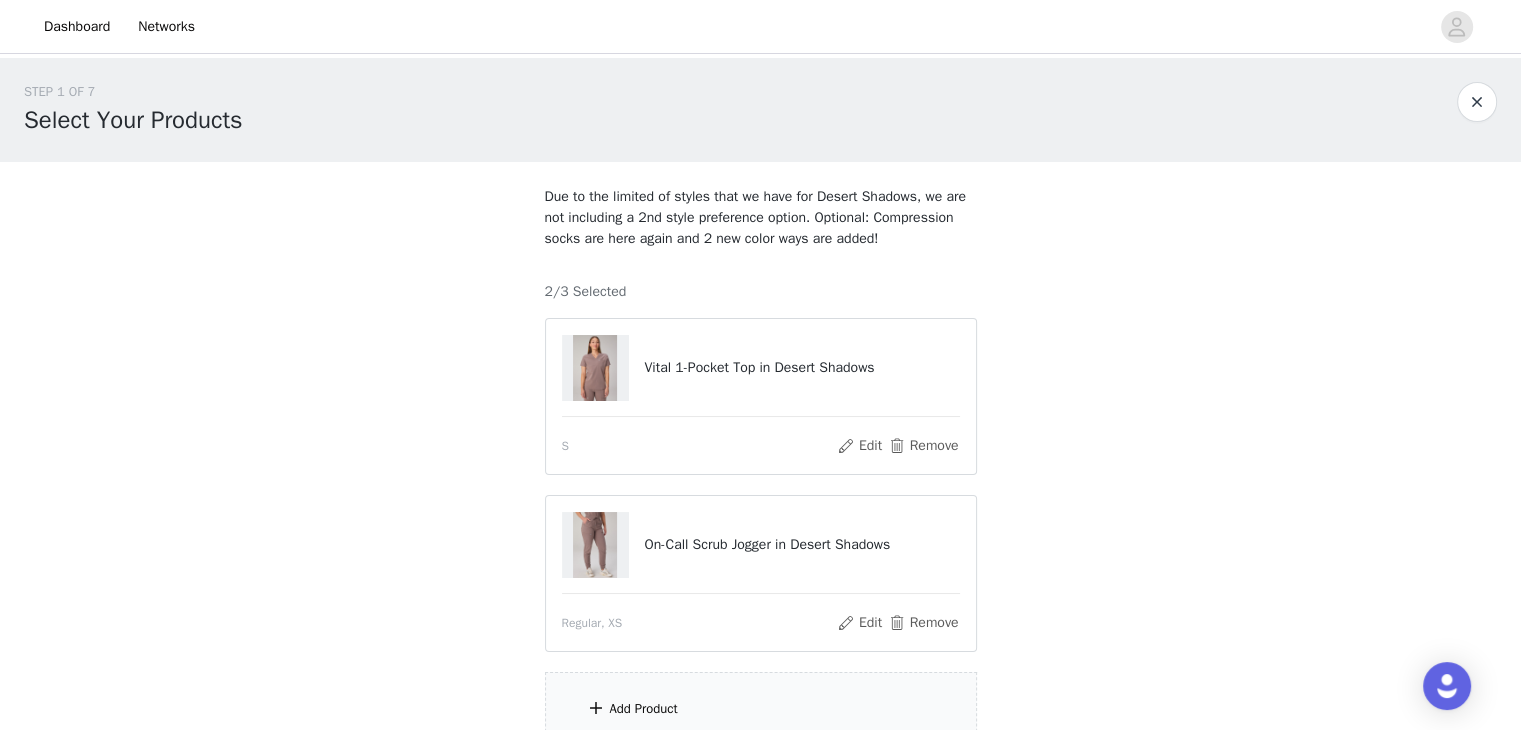click on "S" at bounding box center [699, 446] 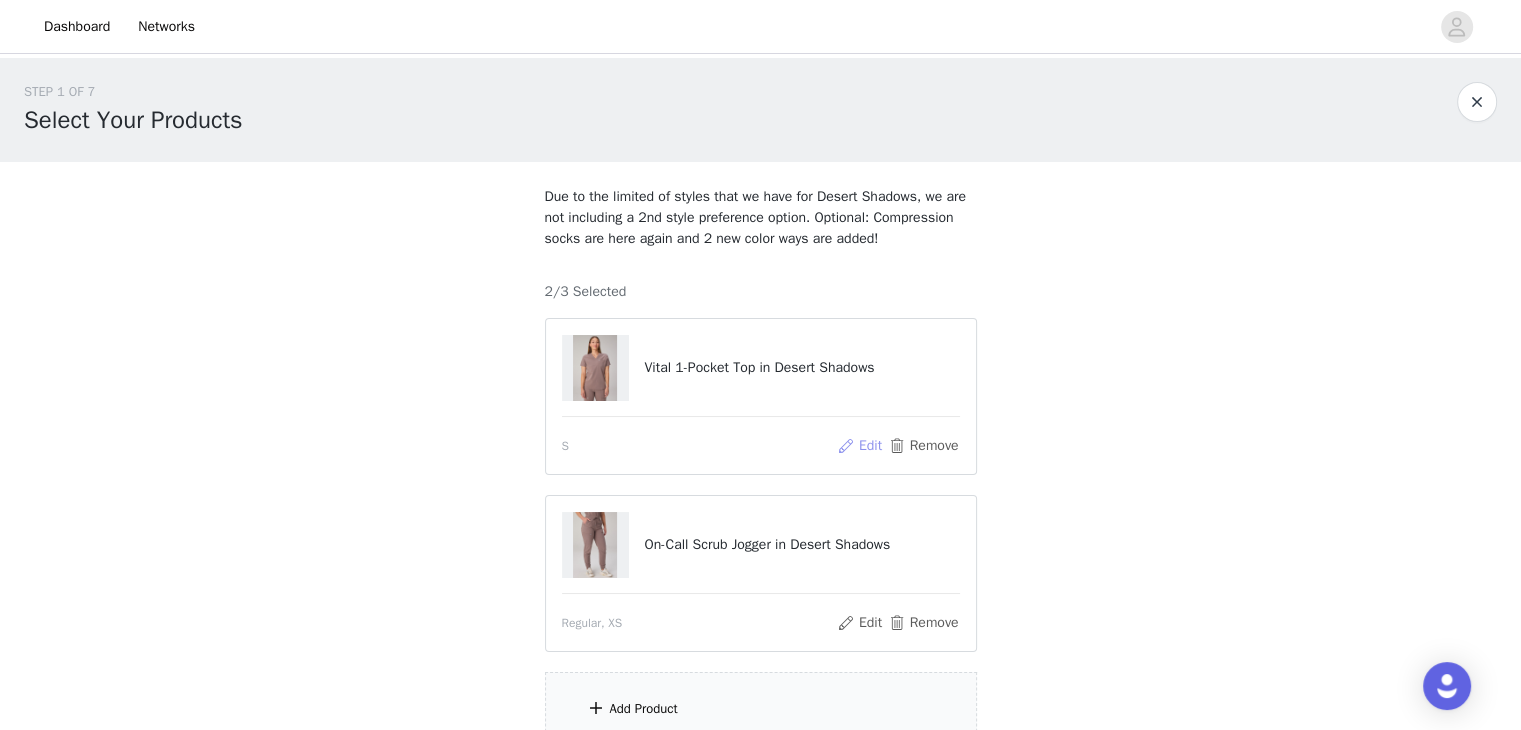 click on "Edit" at bounding box center [859, 446] 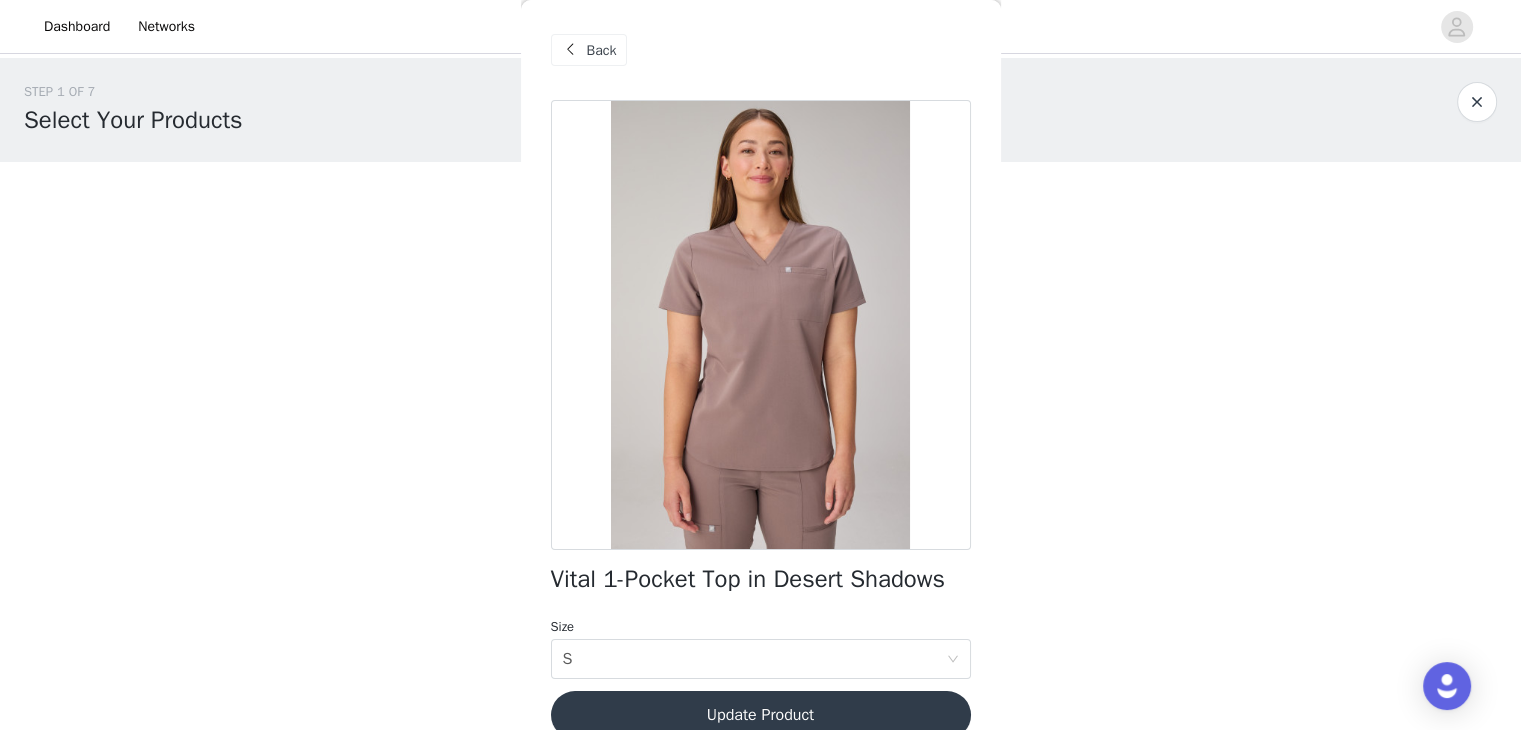 scroll, scrollTop: 60, scrollLeft: 0, axis: vertical 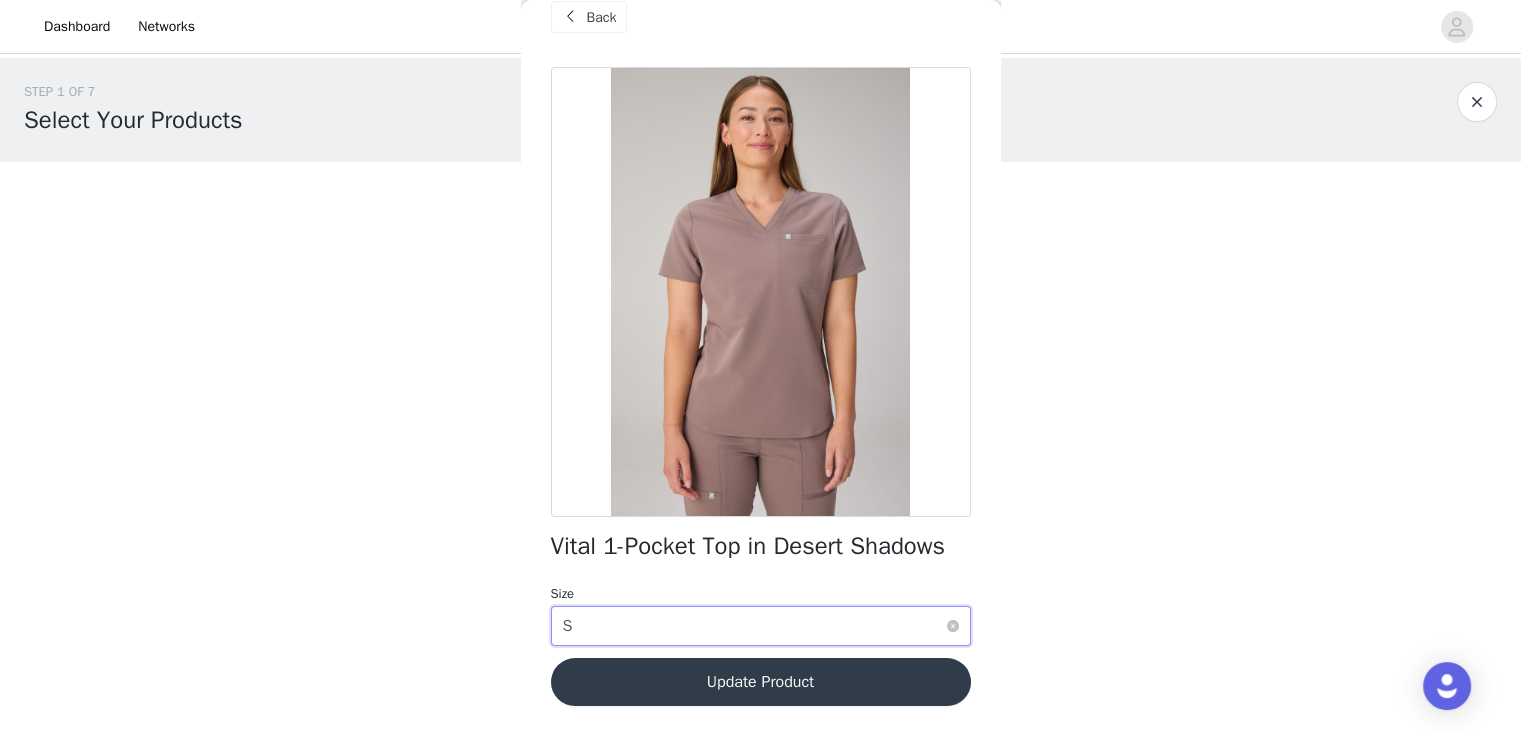 click on "Select size S" at bounding box center [754, 626] 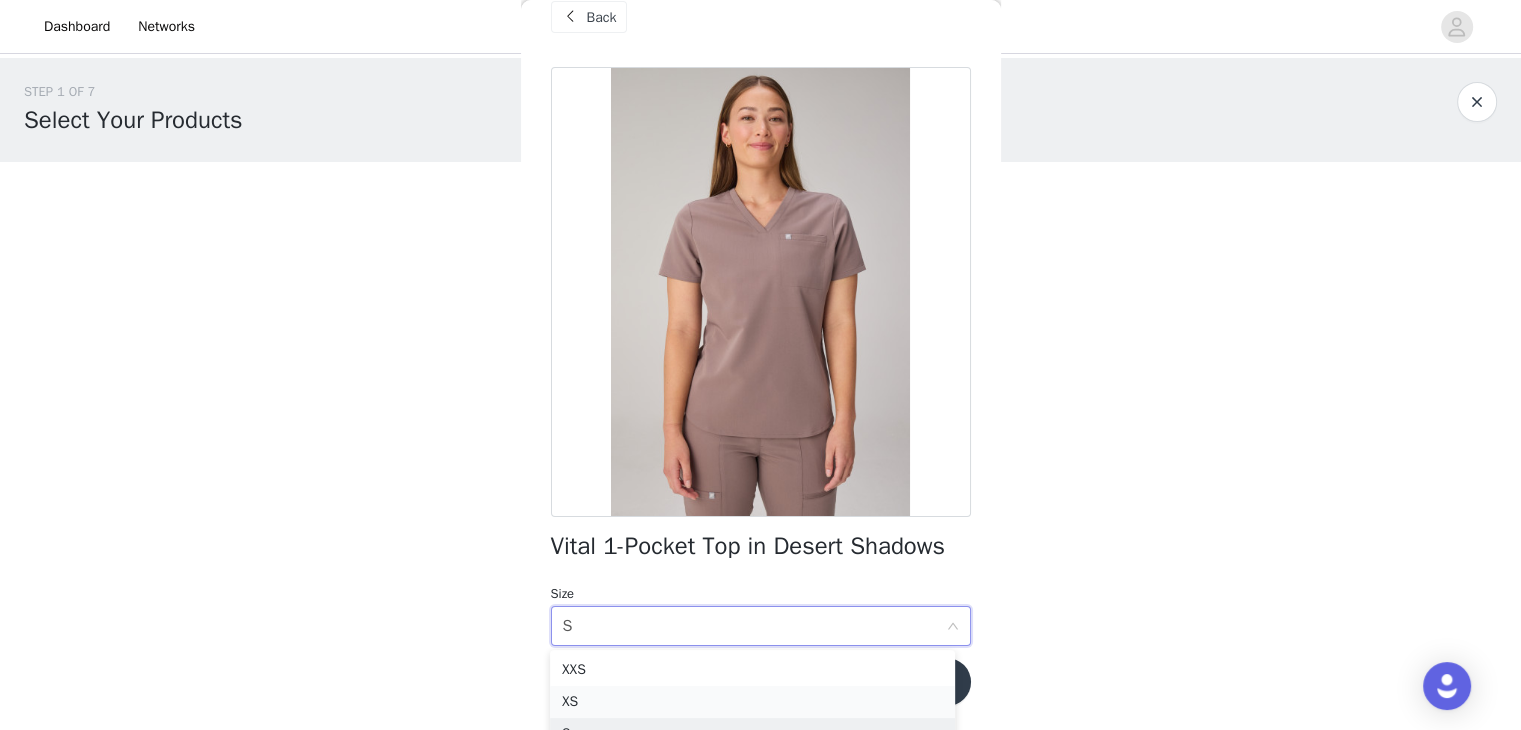 click on "XS" at bounding box center [752, 702] 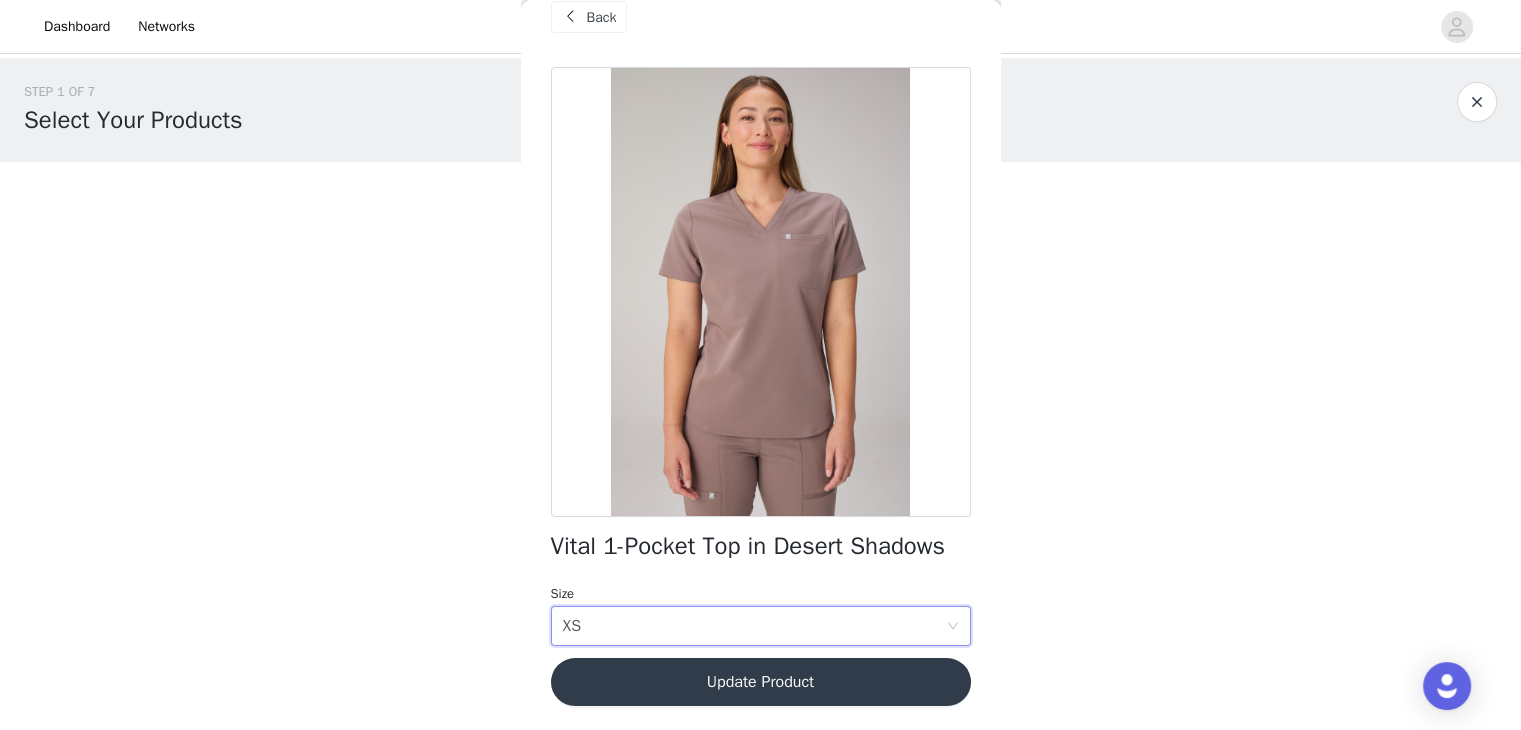 click on "Update Product" at bounding box center (761, 682) 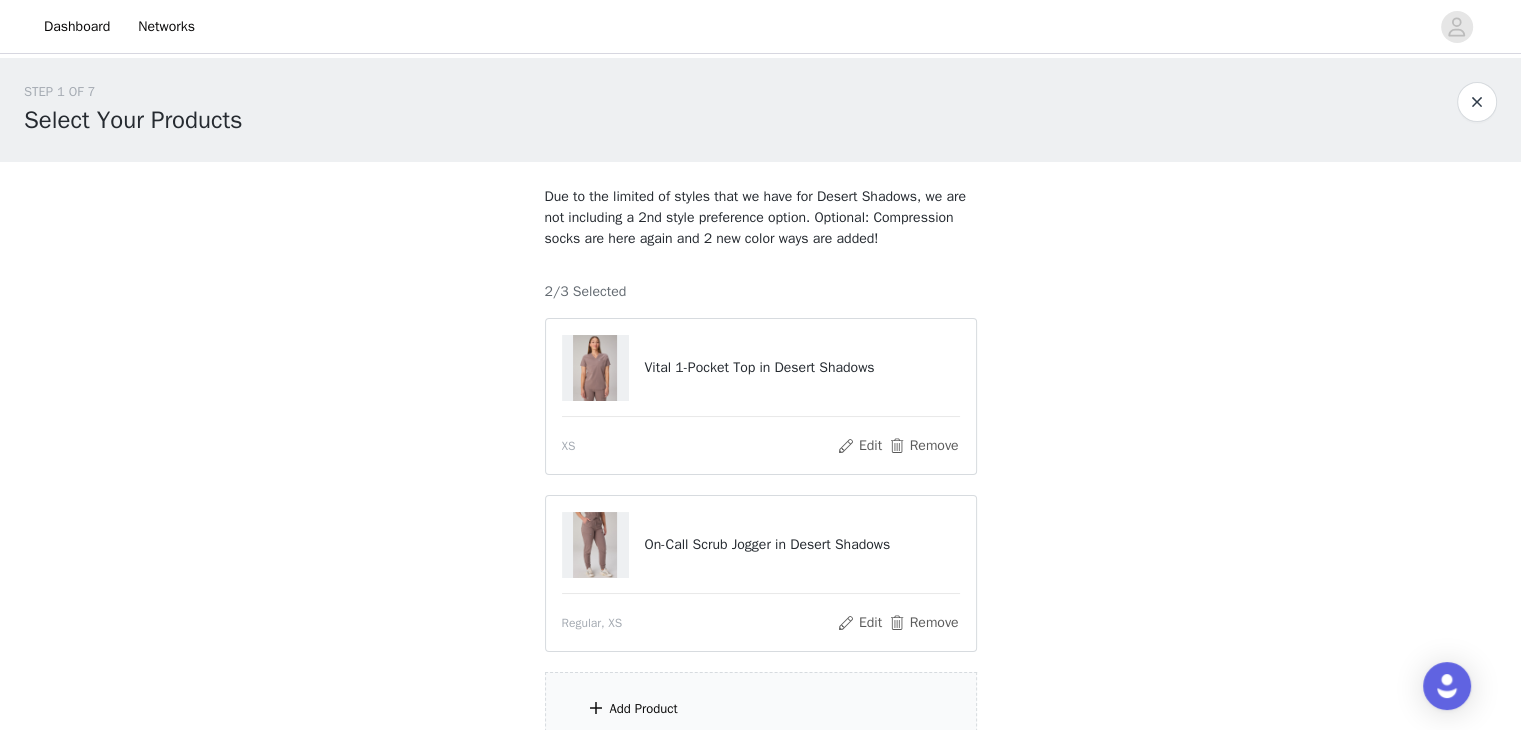 click on "Regular, XS" at bounding box center [699, 623] 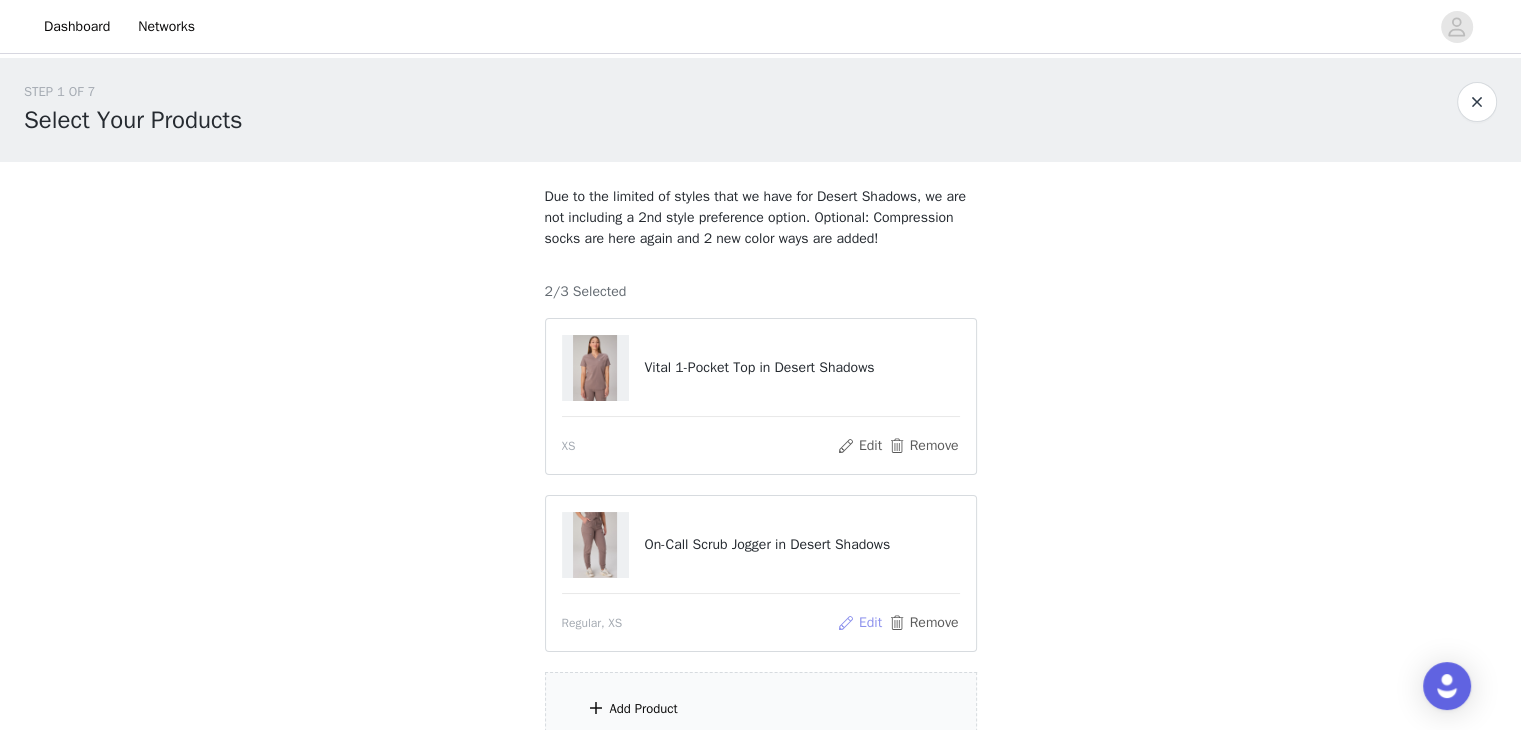 click on "Edit" at bounding box center [859, 623] 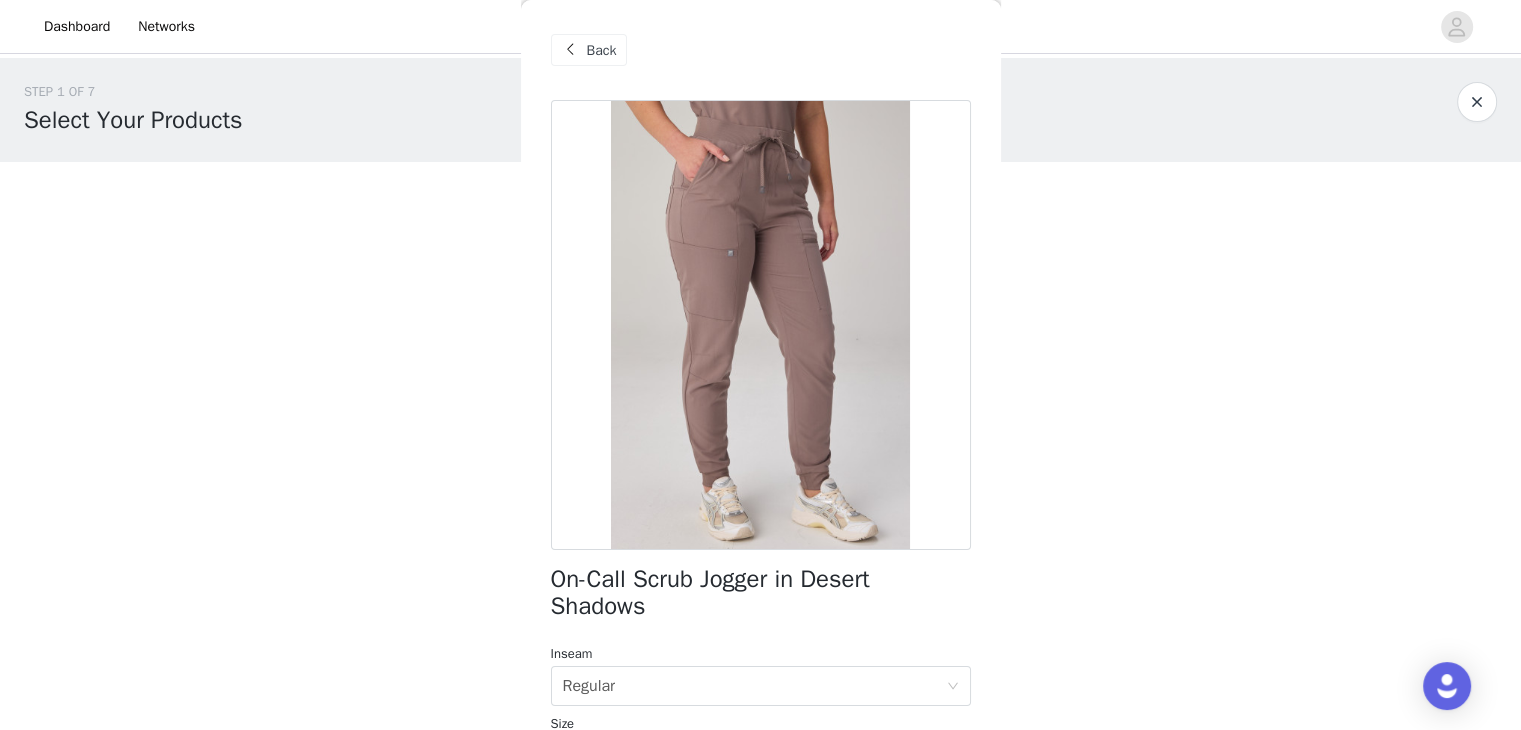 scroll, scrollTop: 129, scrollLeft: 0, axis: vertical 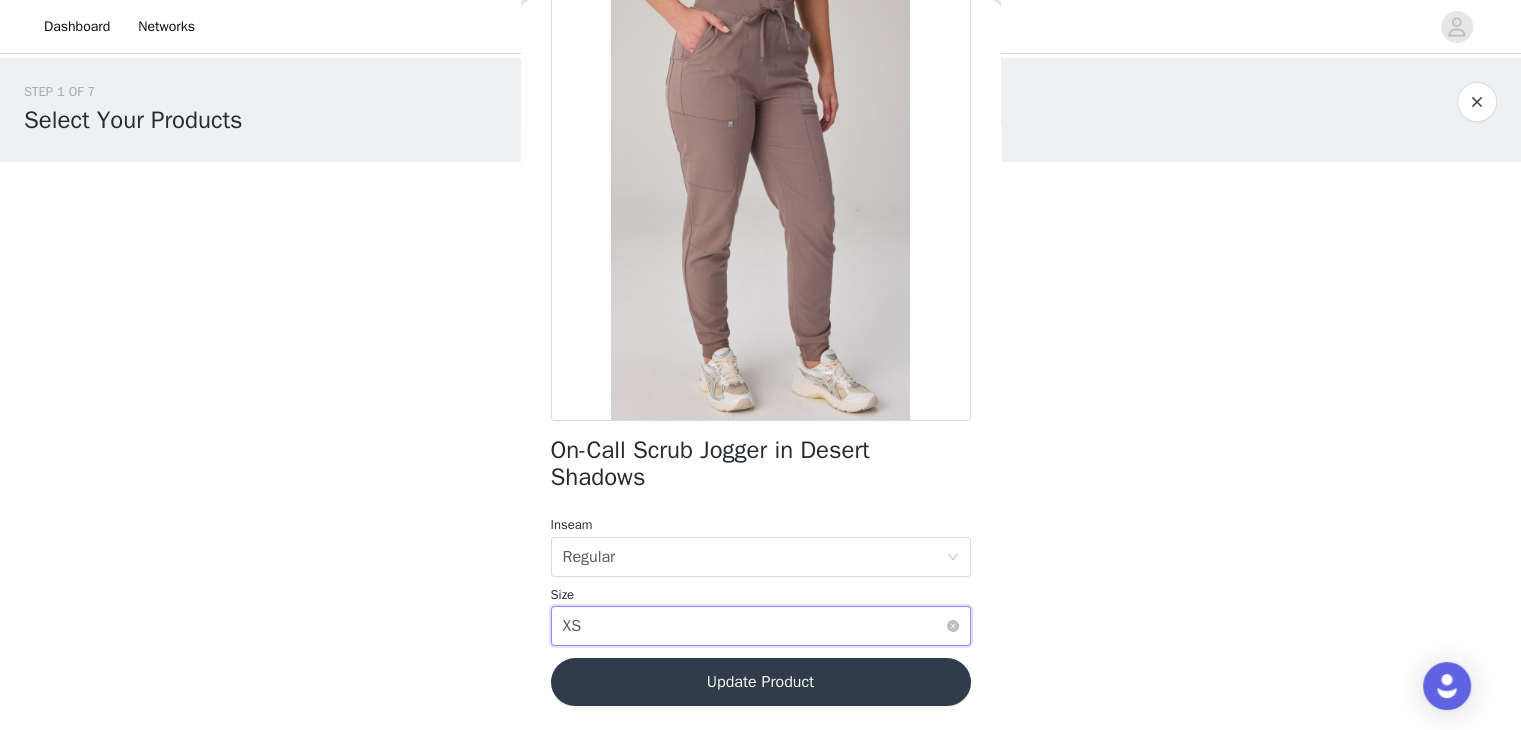 click on "Select size XS" at bounding box center [754, 626] 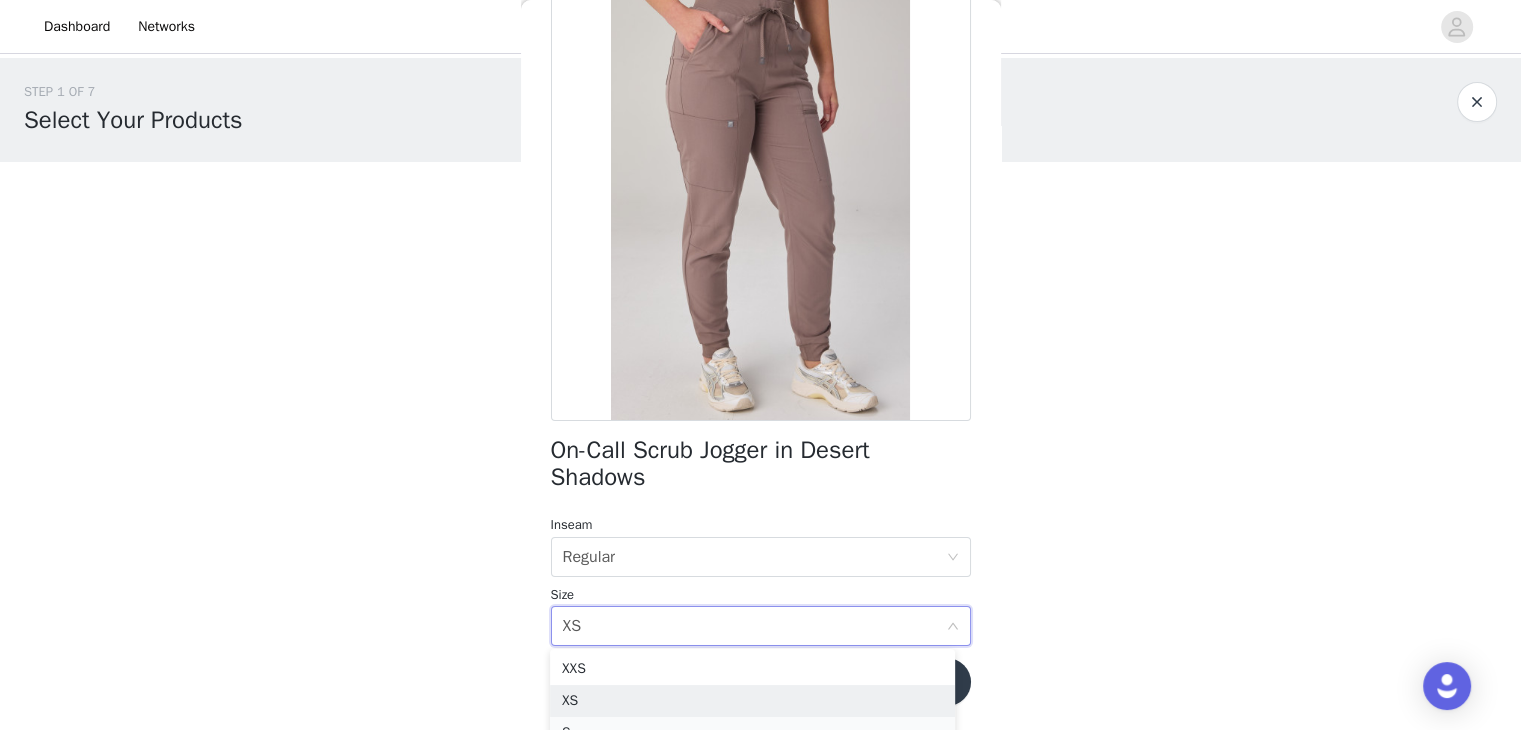 click on "S" at bounding box center [752, 733] 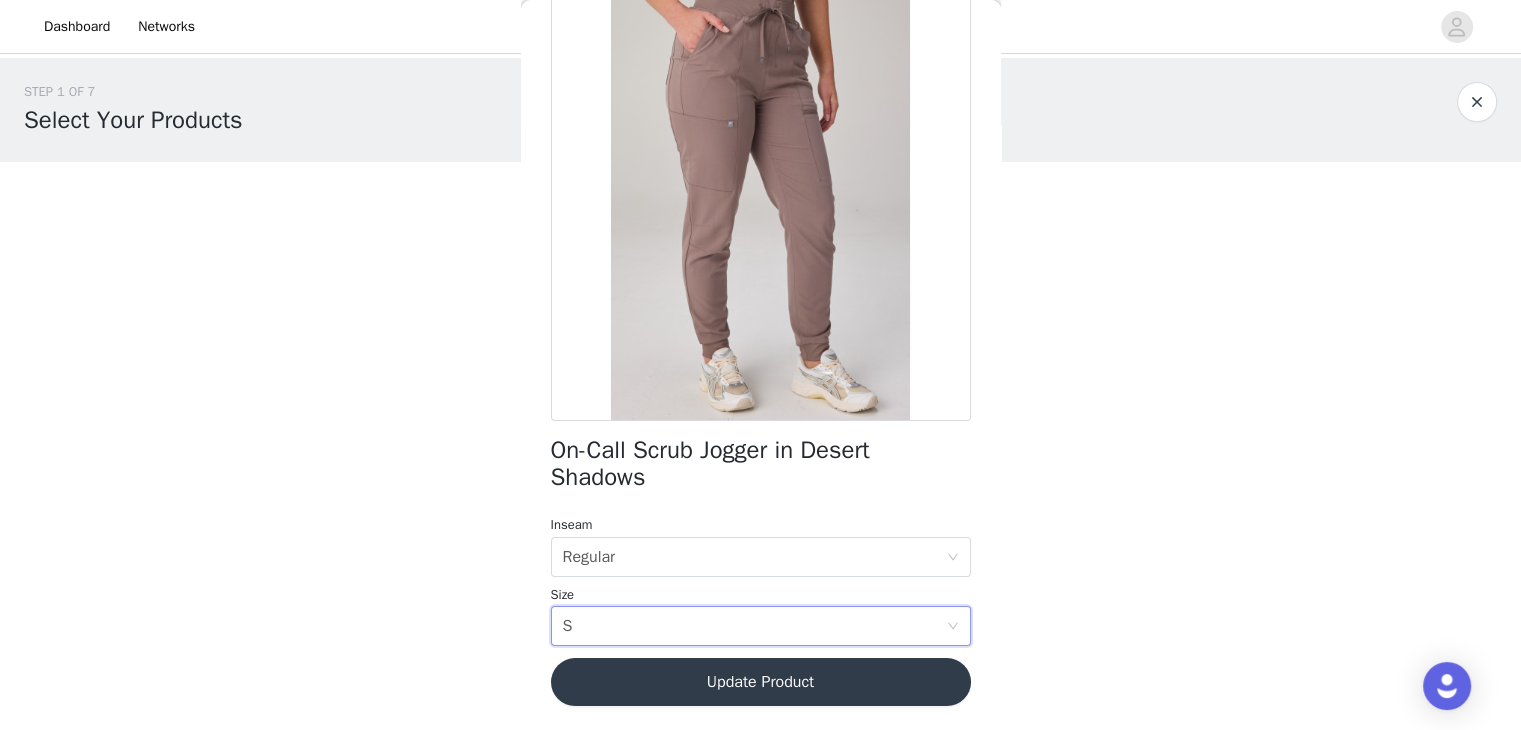 click on "Update Product" at bounding box center [761, 682] 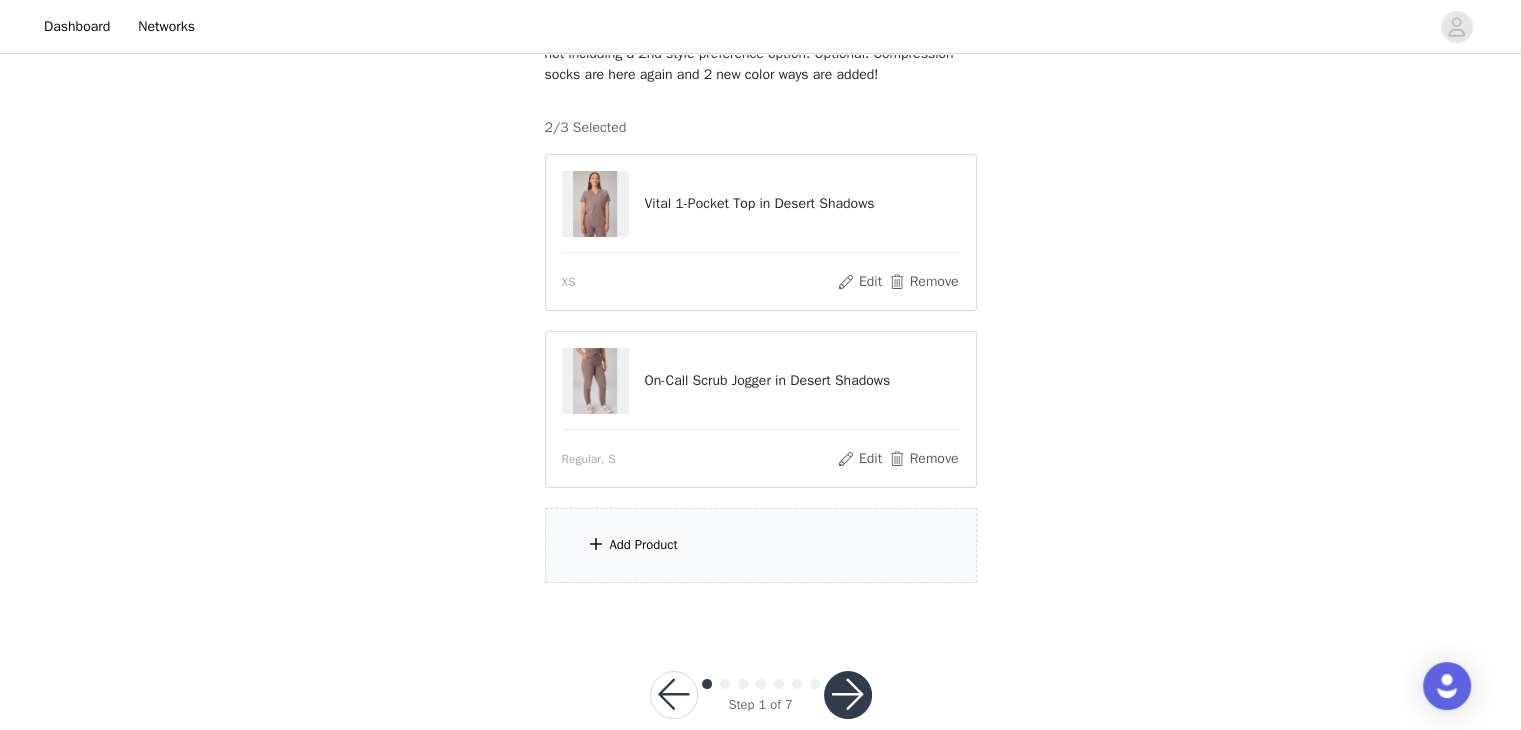 scroll, scrollTop: 167, scrollLeft: 0, axis: vertical 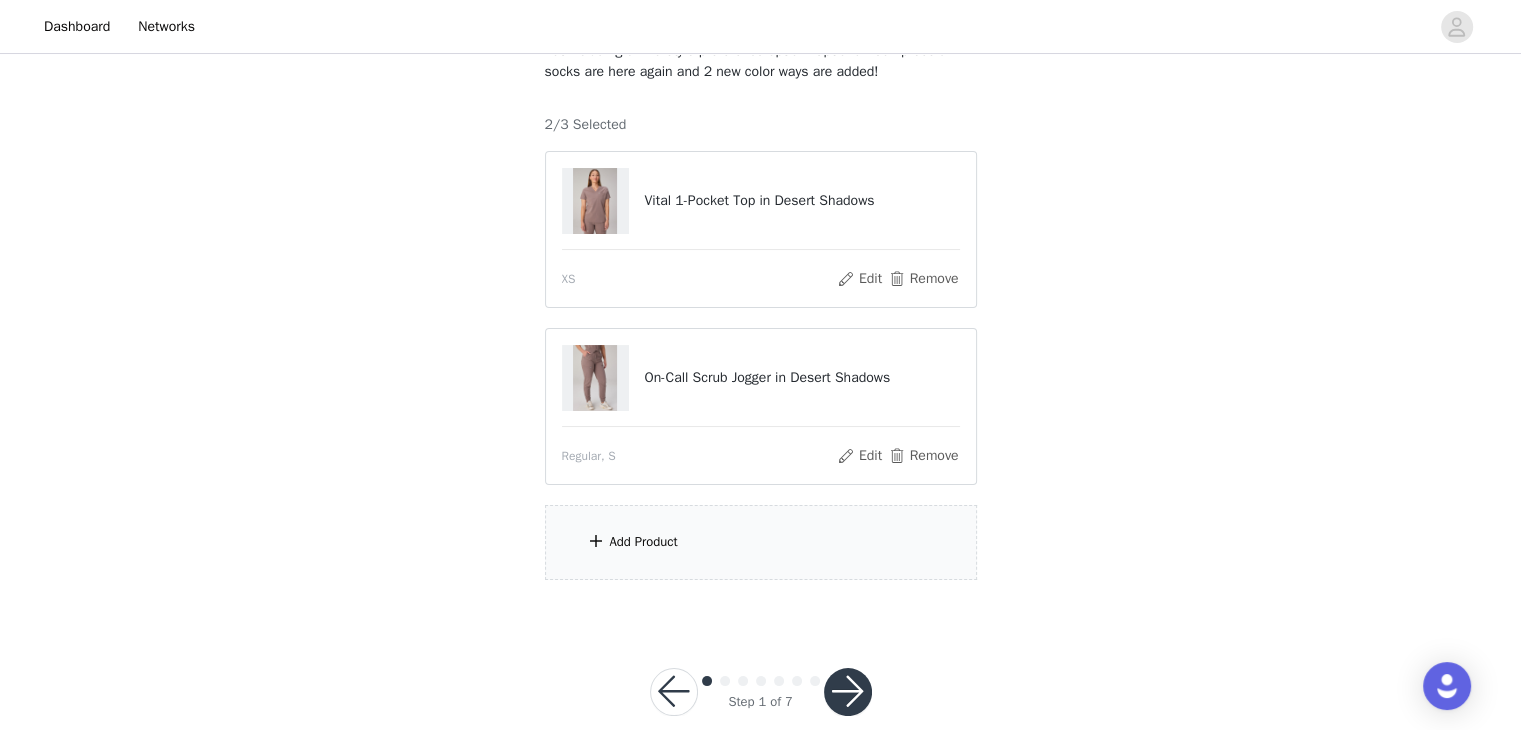 click at bounding box center (848, 692) 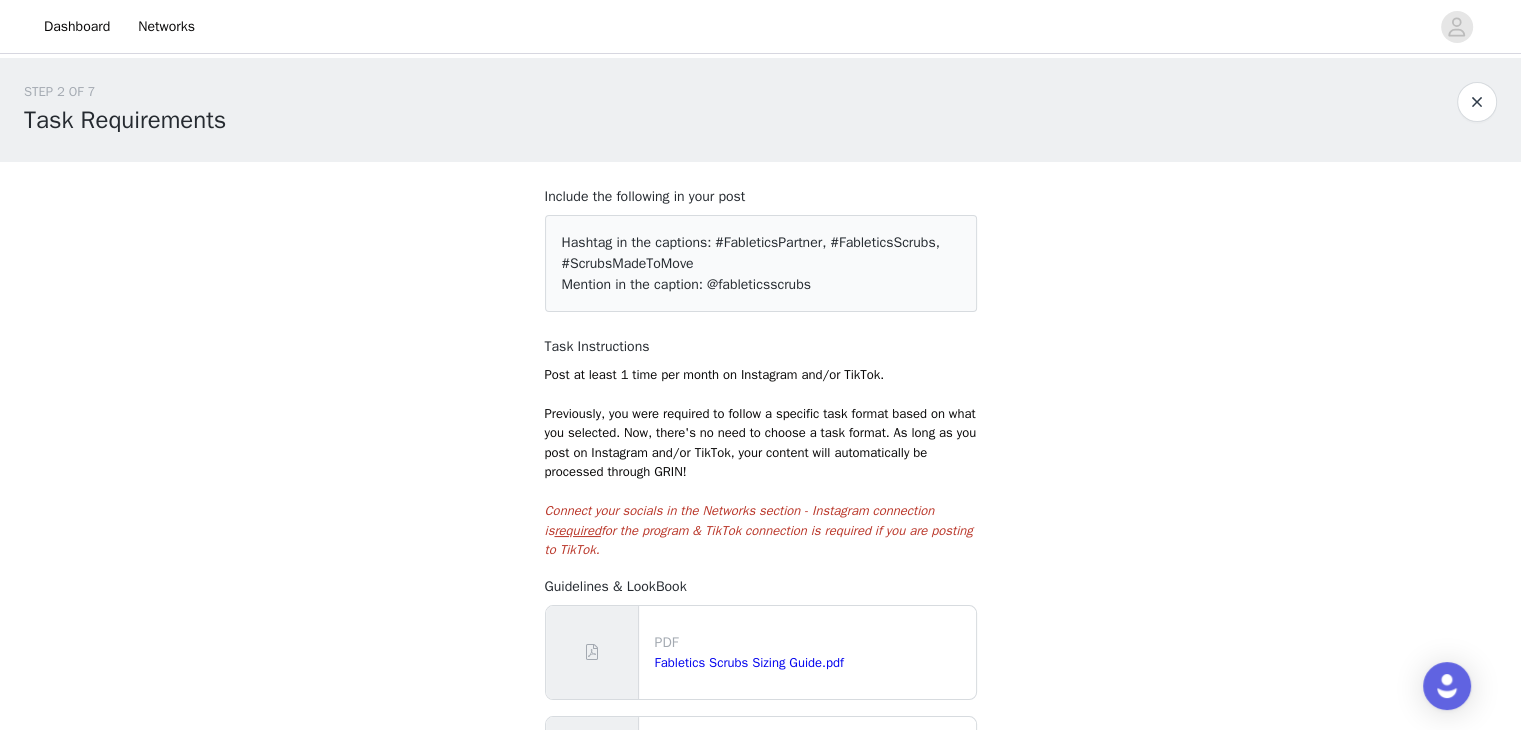 scroll, scrollTop: 484, scrollLeft: 0, axis: vertical 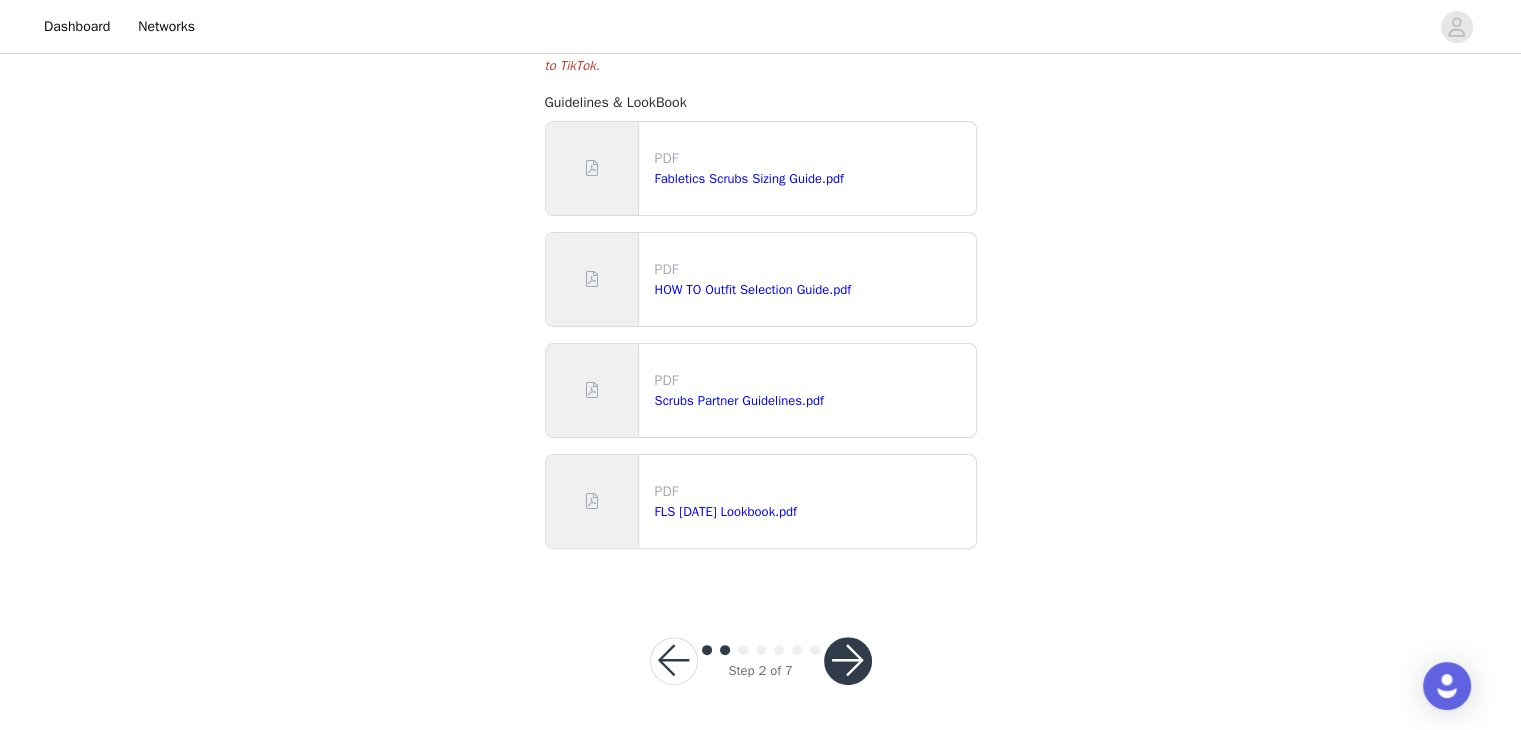 click at bounding box center [674, 661] 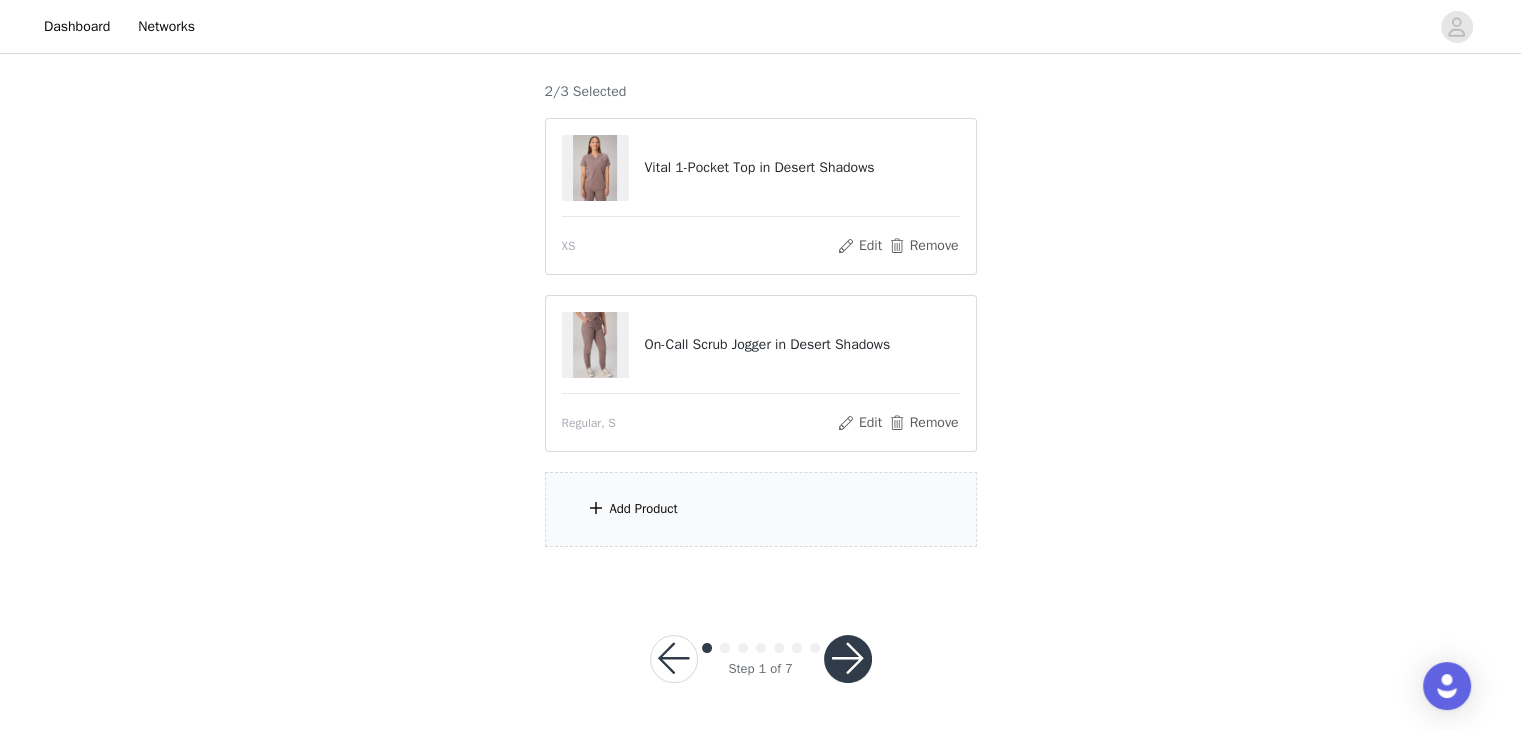 click on "Add Product" at bounding box center [644, 509] 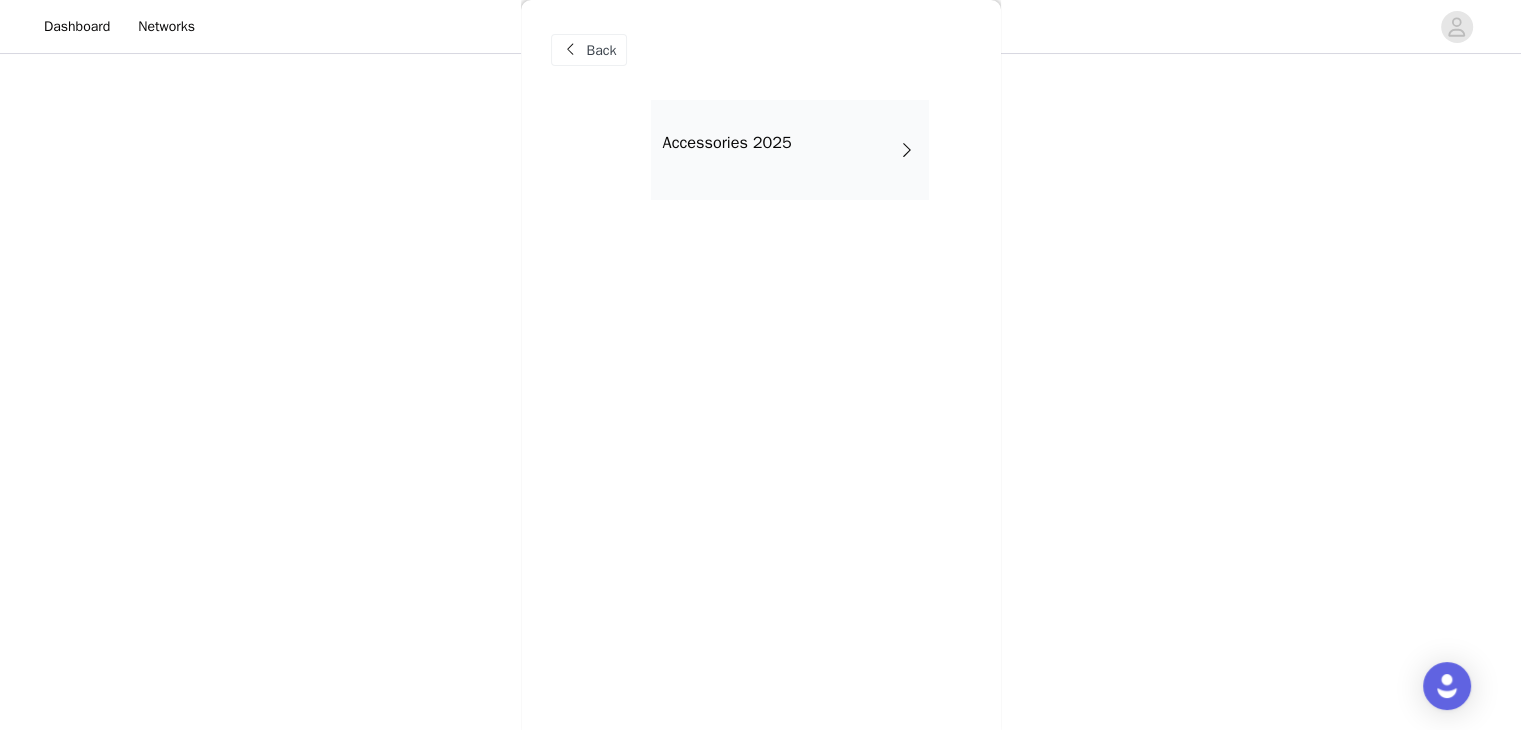 click on "Accessories 2025" at bounding box center (790, 150) 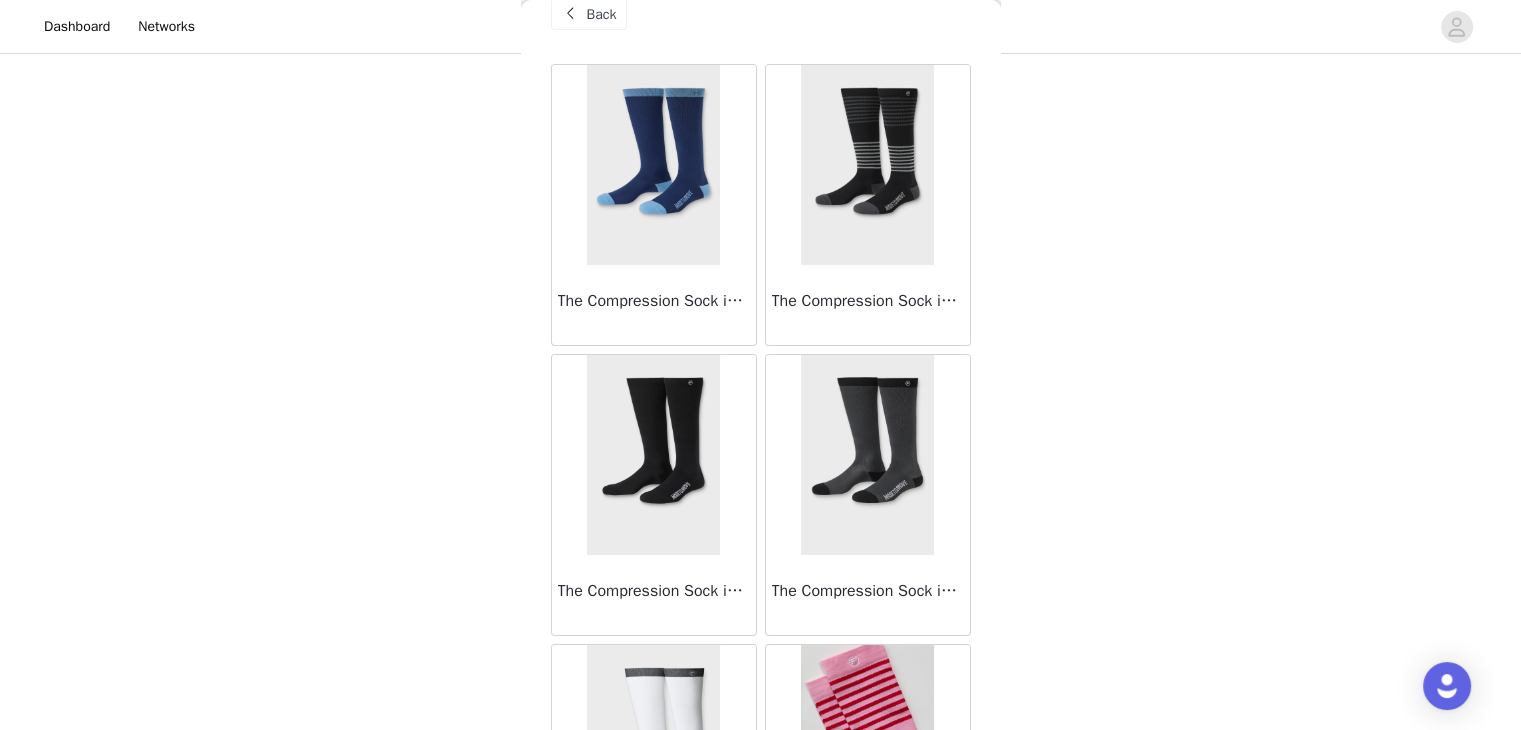 scroll, scrollTop: 0, scrollLeft: 0, axis: both 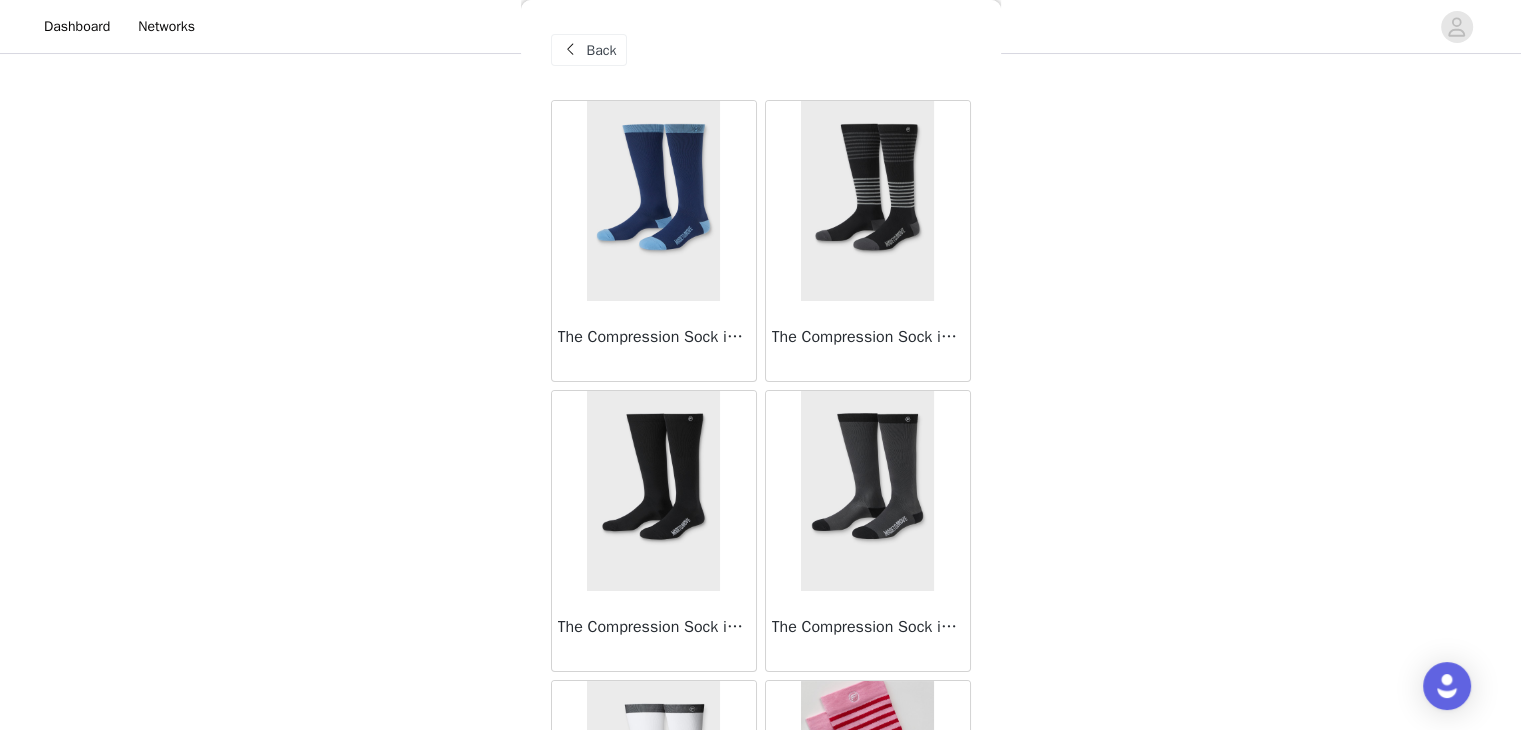 click at bounding box center [867, 201] 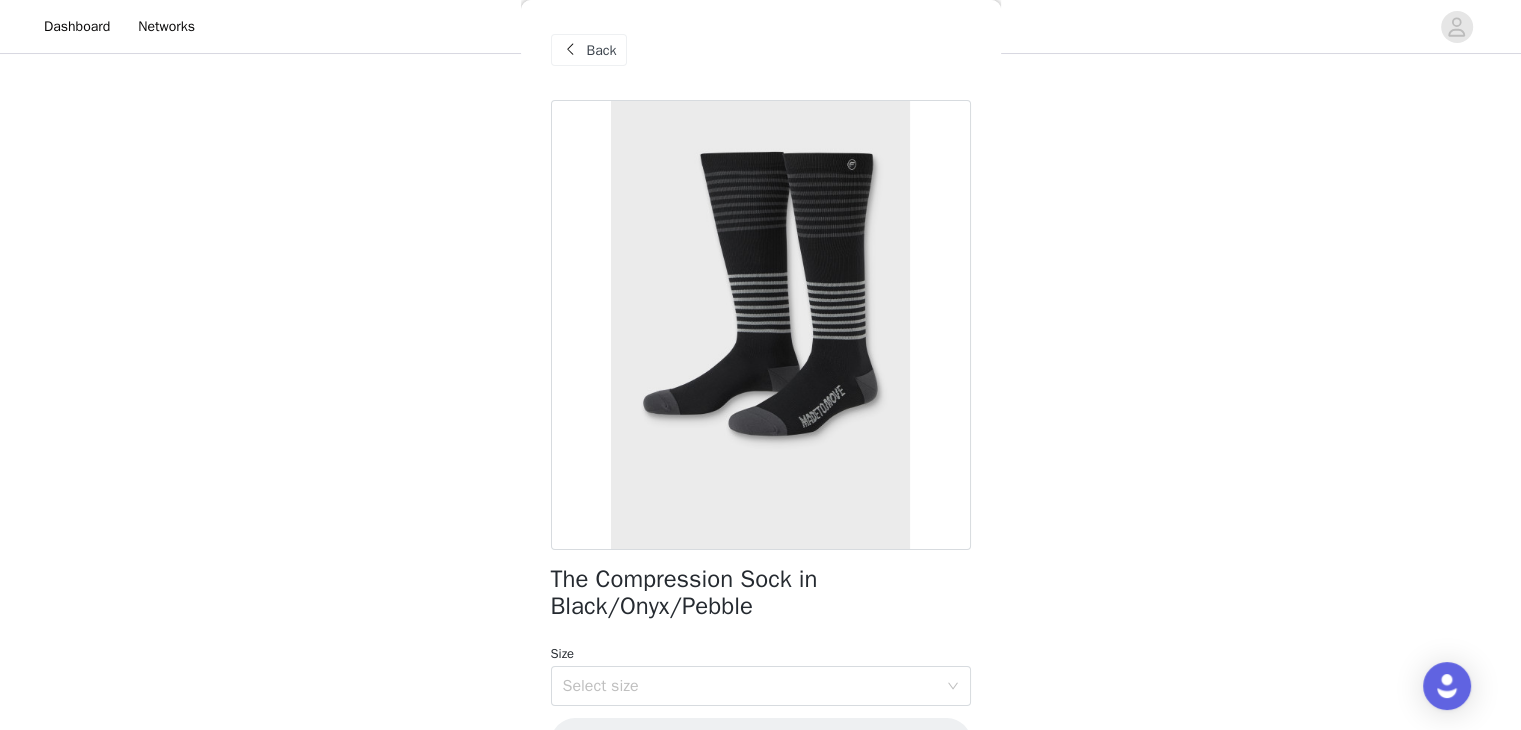 scroll, scrollTop: 60, scrollLeft: 0, axis: vertical 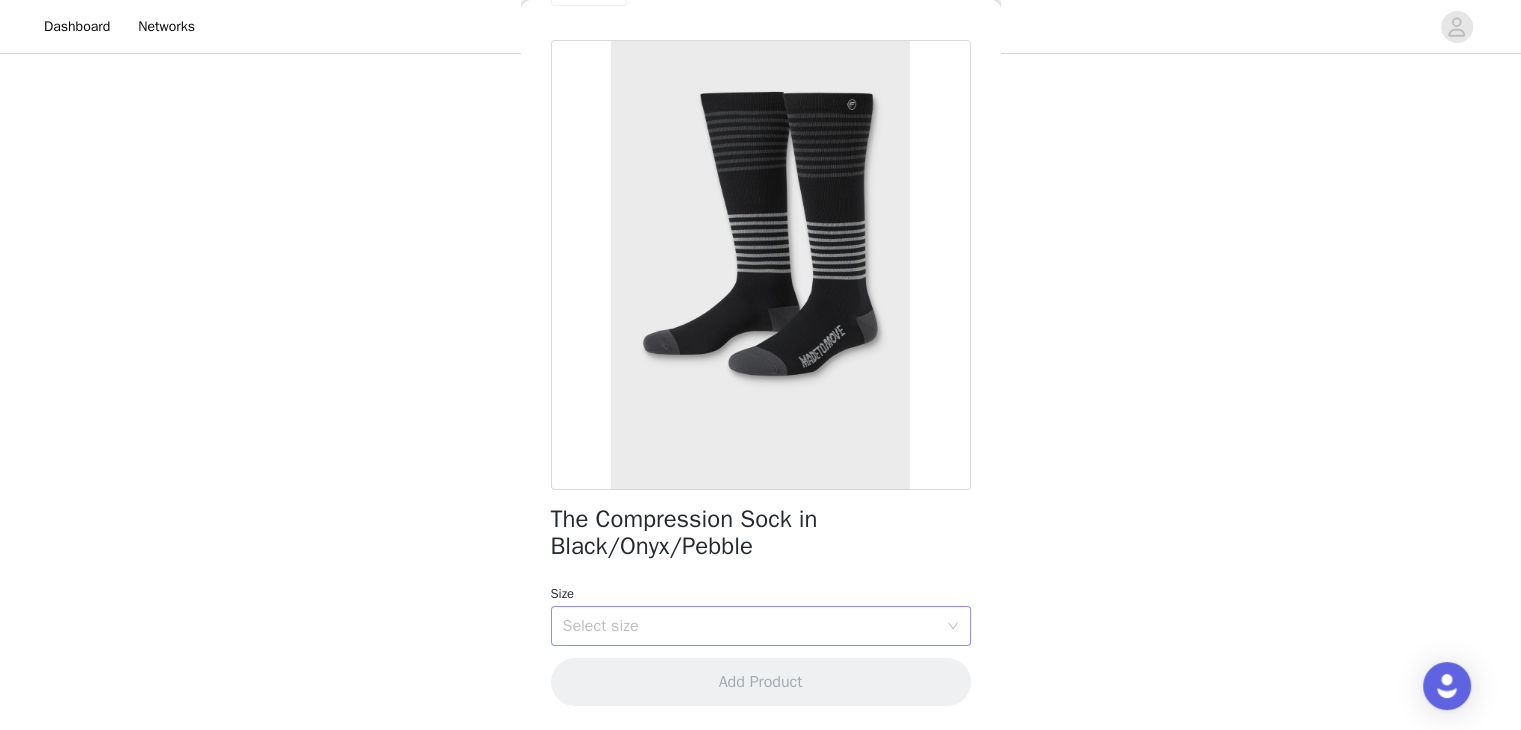 click on "Select size" at bounding box center (754, 626) 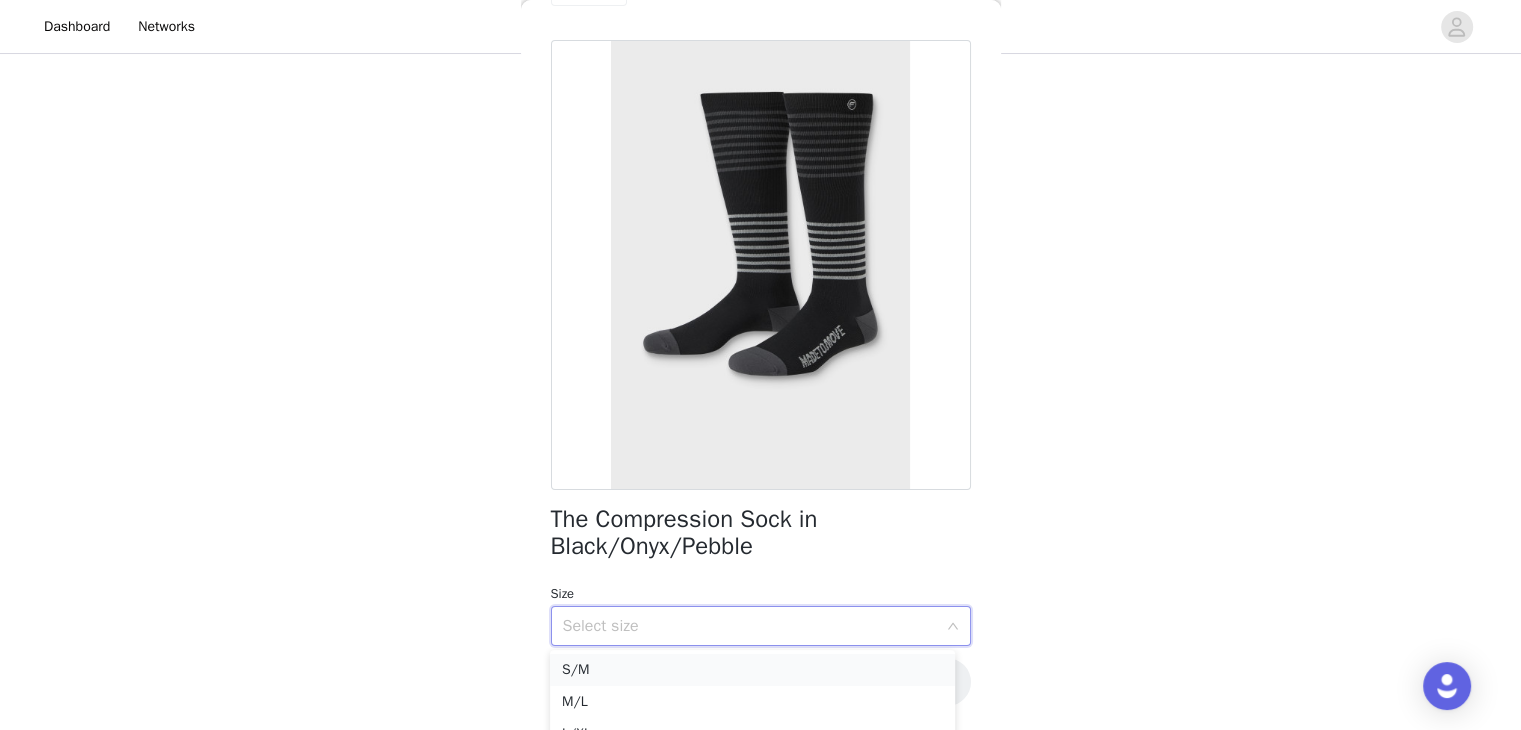 click on "S/M" at bounding box center [752, 670] 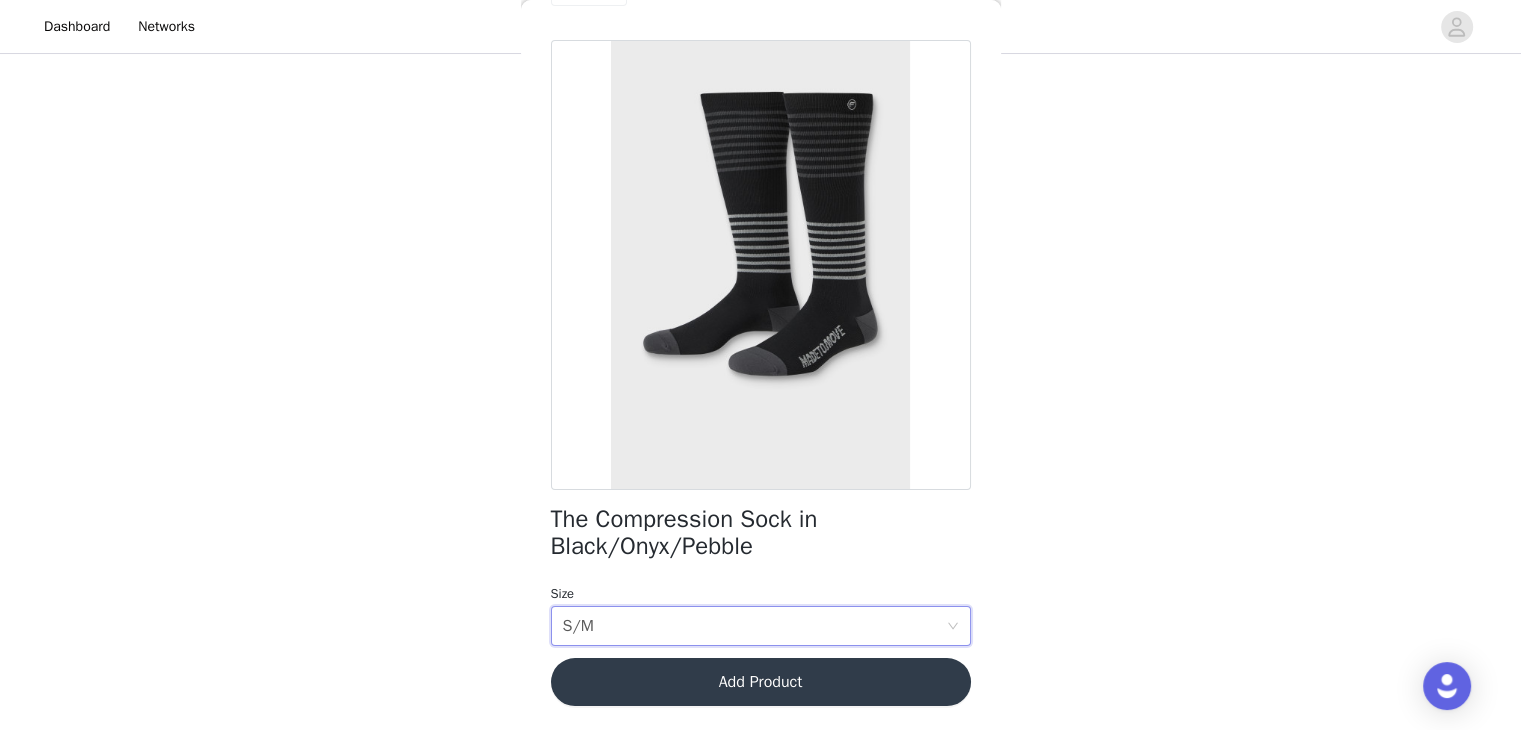click on "Add Product" at bounding box center [761, 682] 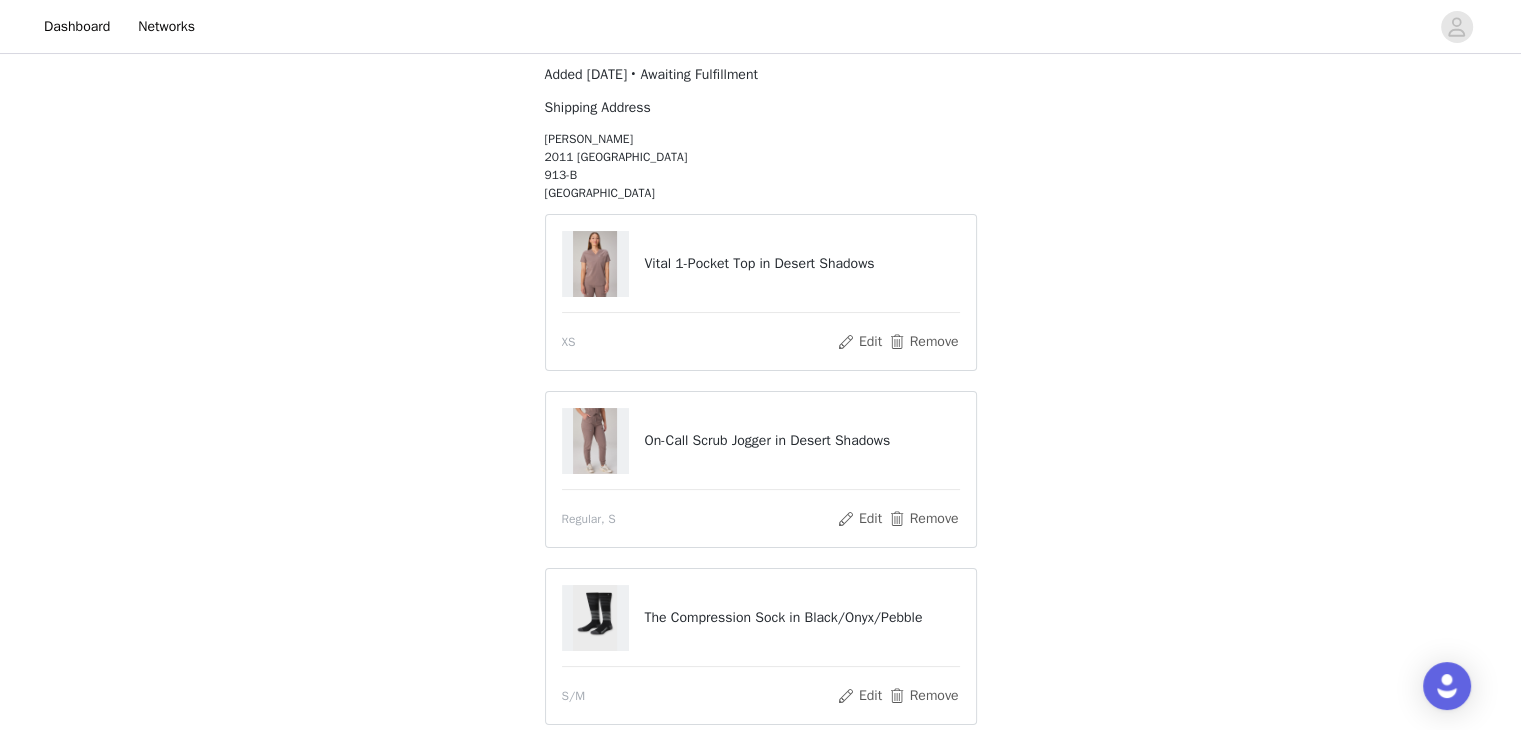 scroll, scrollTop: 381, scrollLeft: 0, axis: vertical 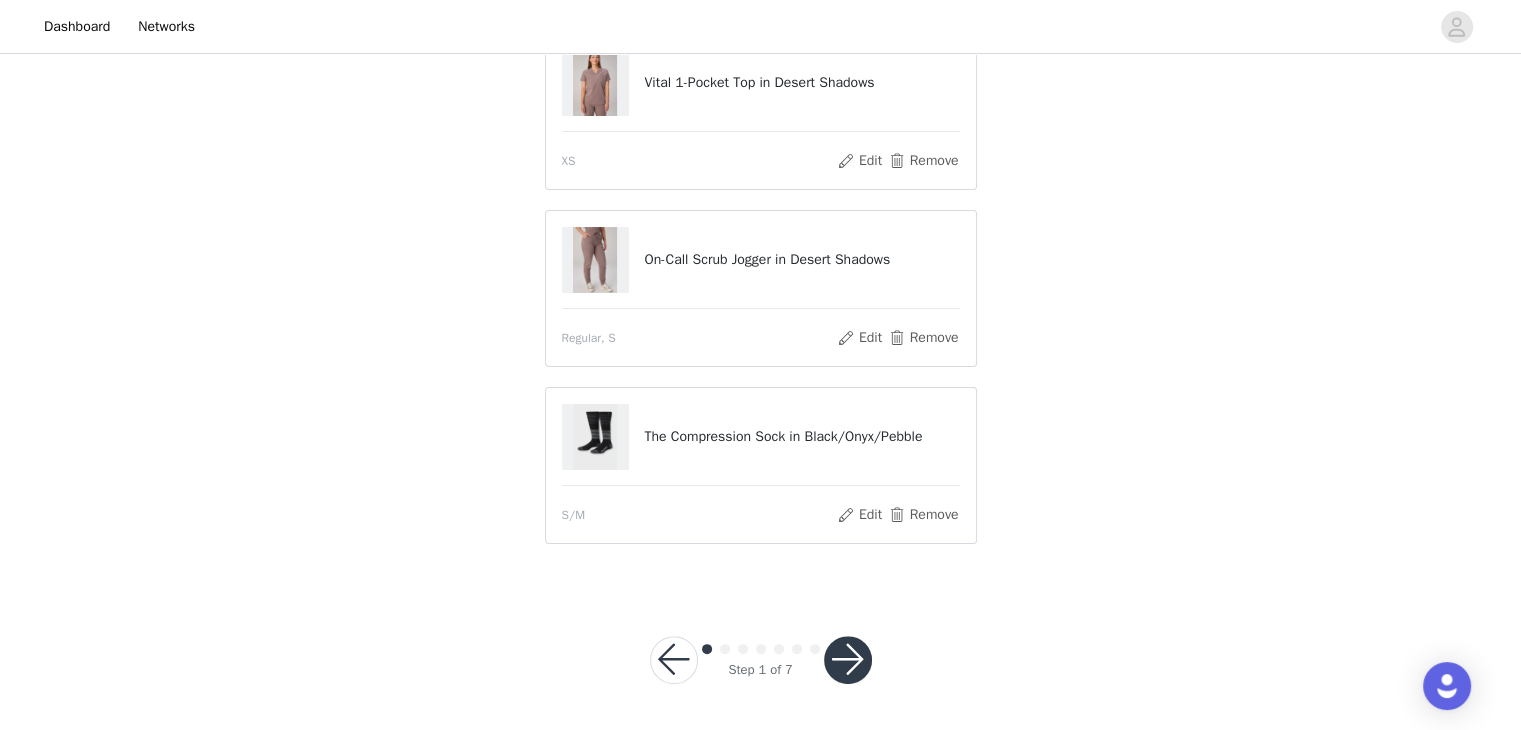 click at bounding box center [848, 660] 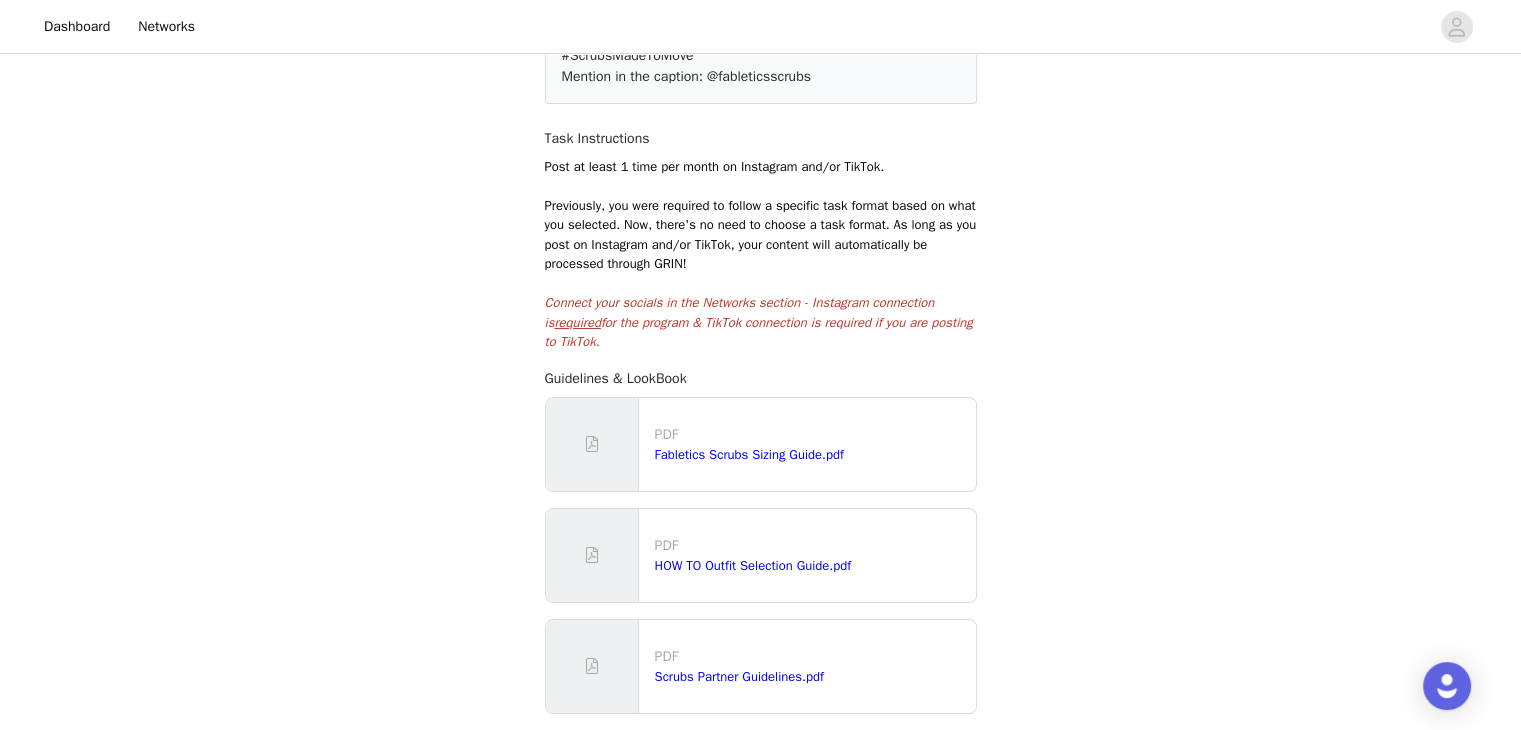 scroll, scrollTop: 484, scrollLeft: 0, axis: vertical 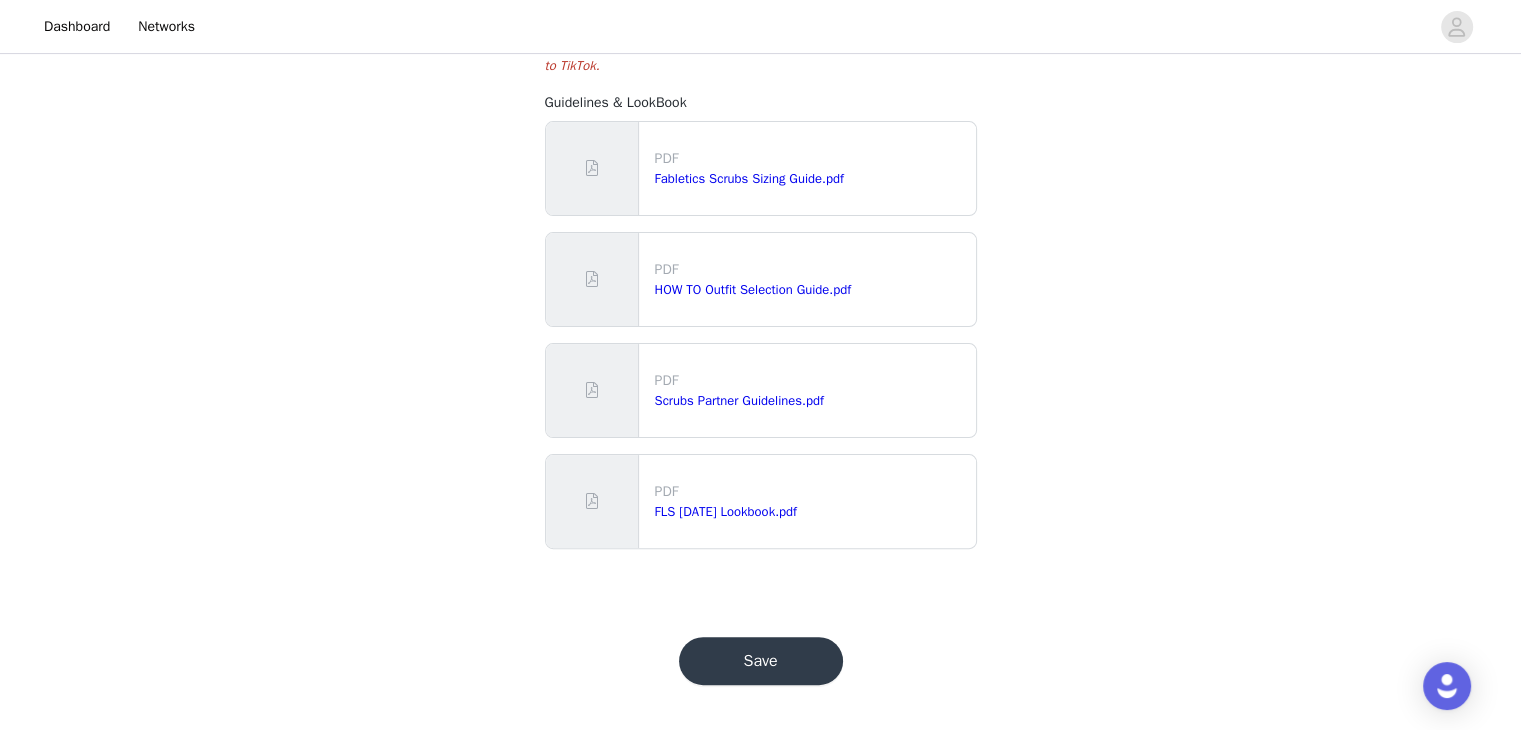 click on "Save" at bounding box center (761, 661) 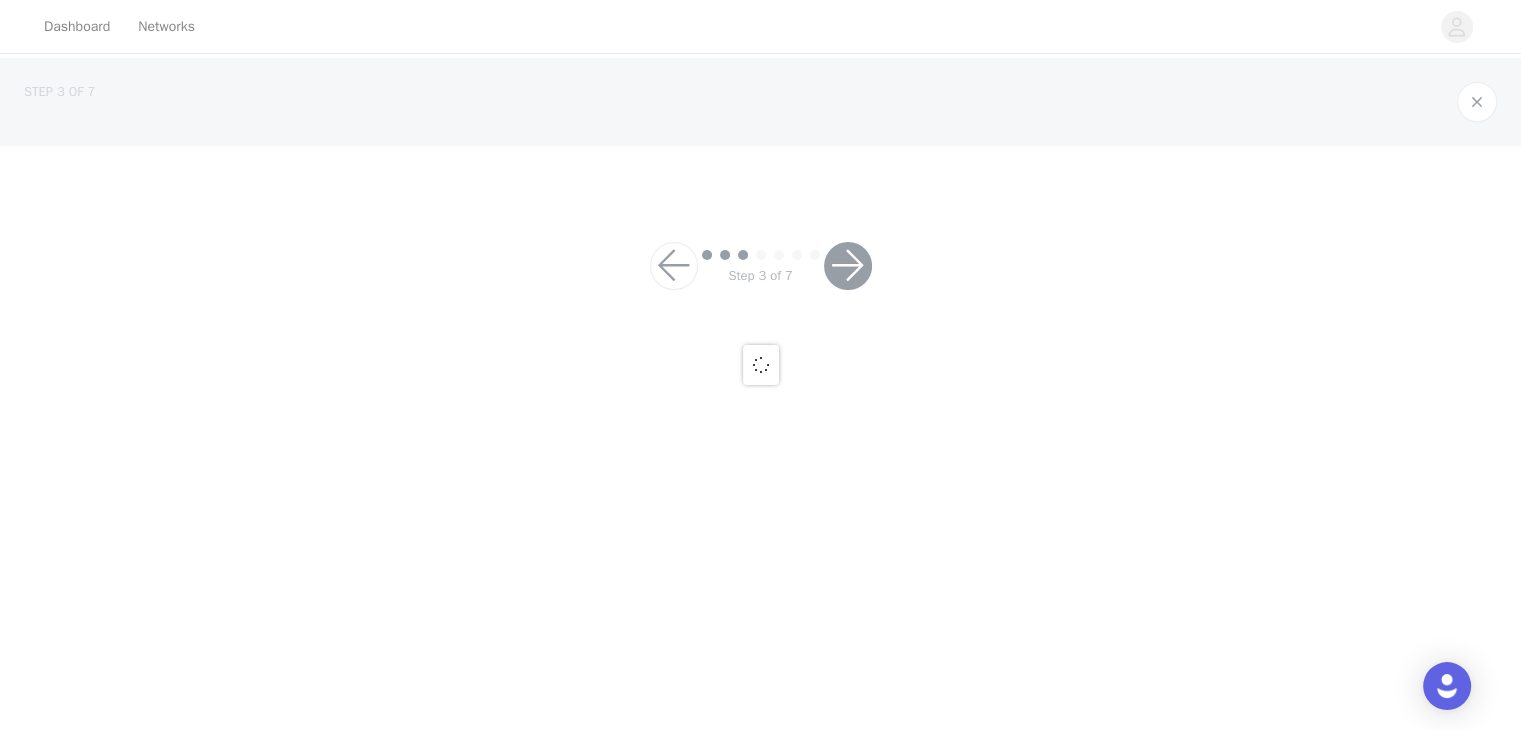 scroll, scrollTop: 0, scrollLeft: 0, axis: both 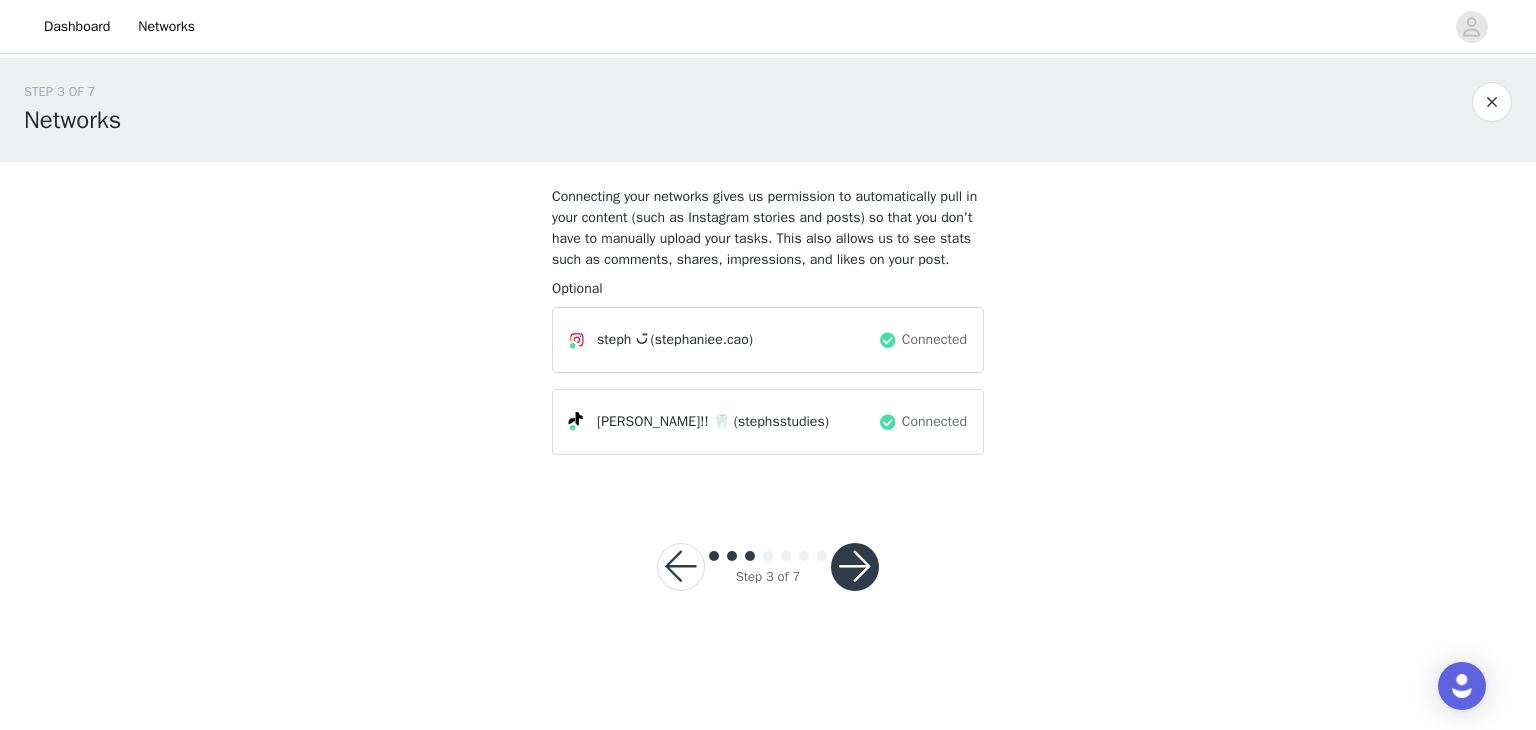 click at bounding box center (855, 567) 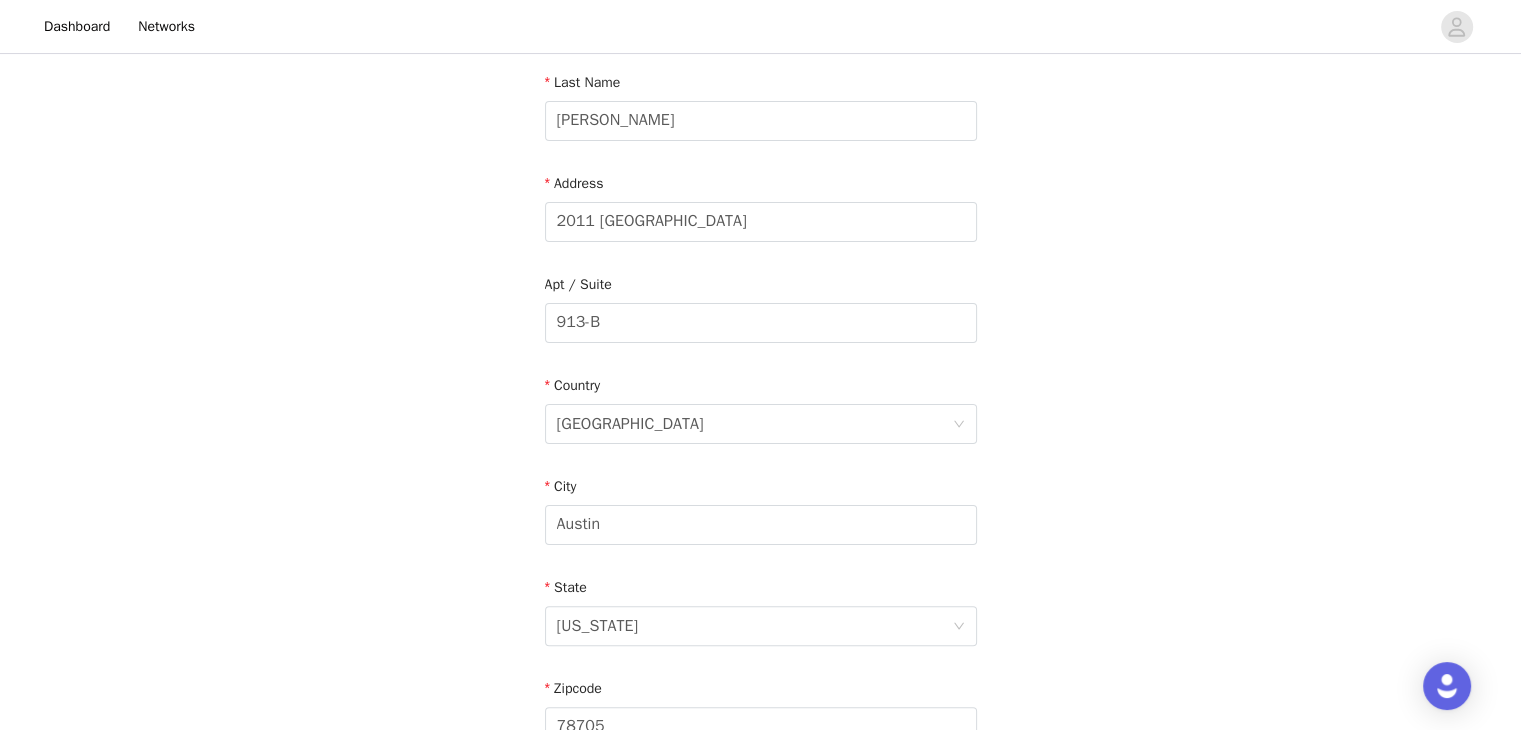 scroll, scrollTop: 362, scrollLeft: 0, axis: vertical 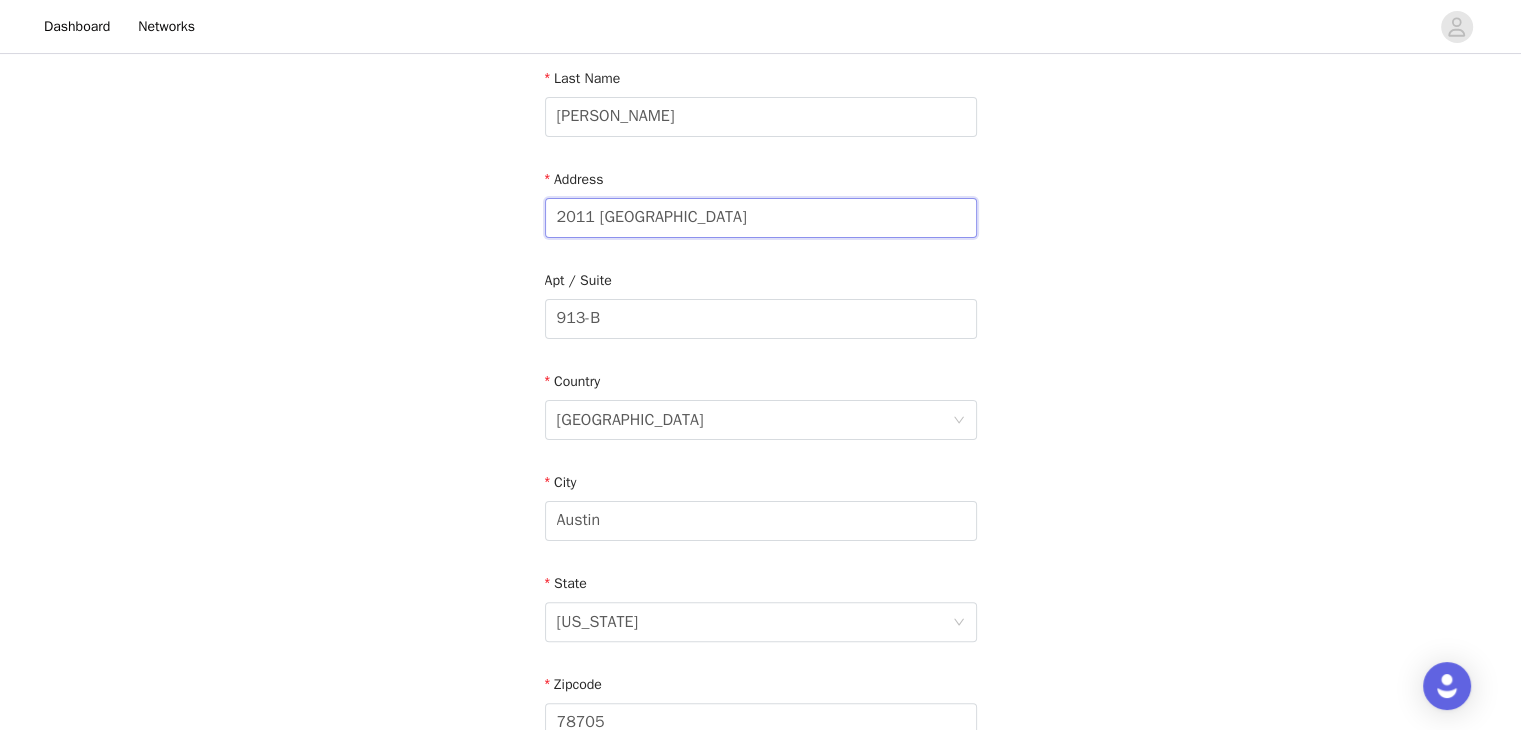 click on "2011 San Antonio St" at bounding box center (761, 218) 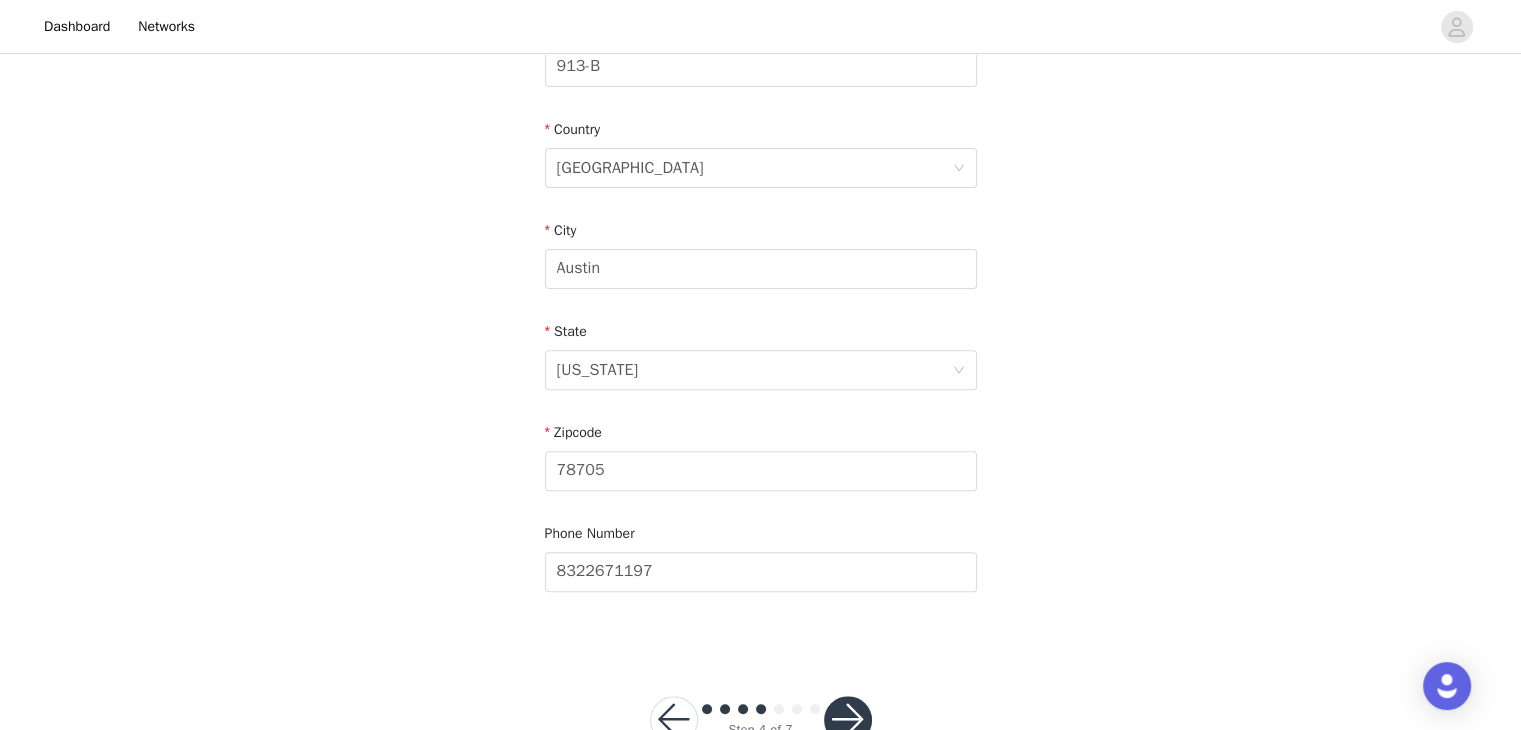 scroll, scrollTop: 676, scrollLeft: 0, axis: vertical 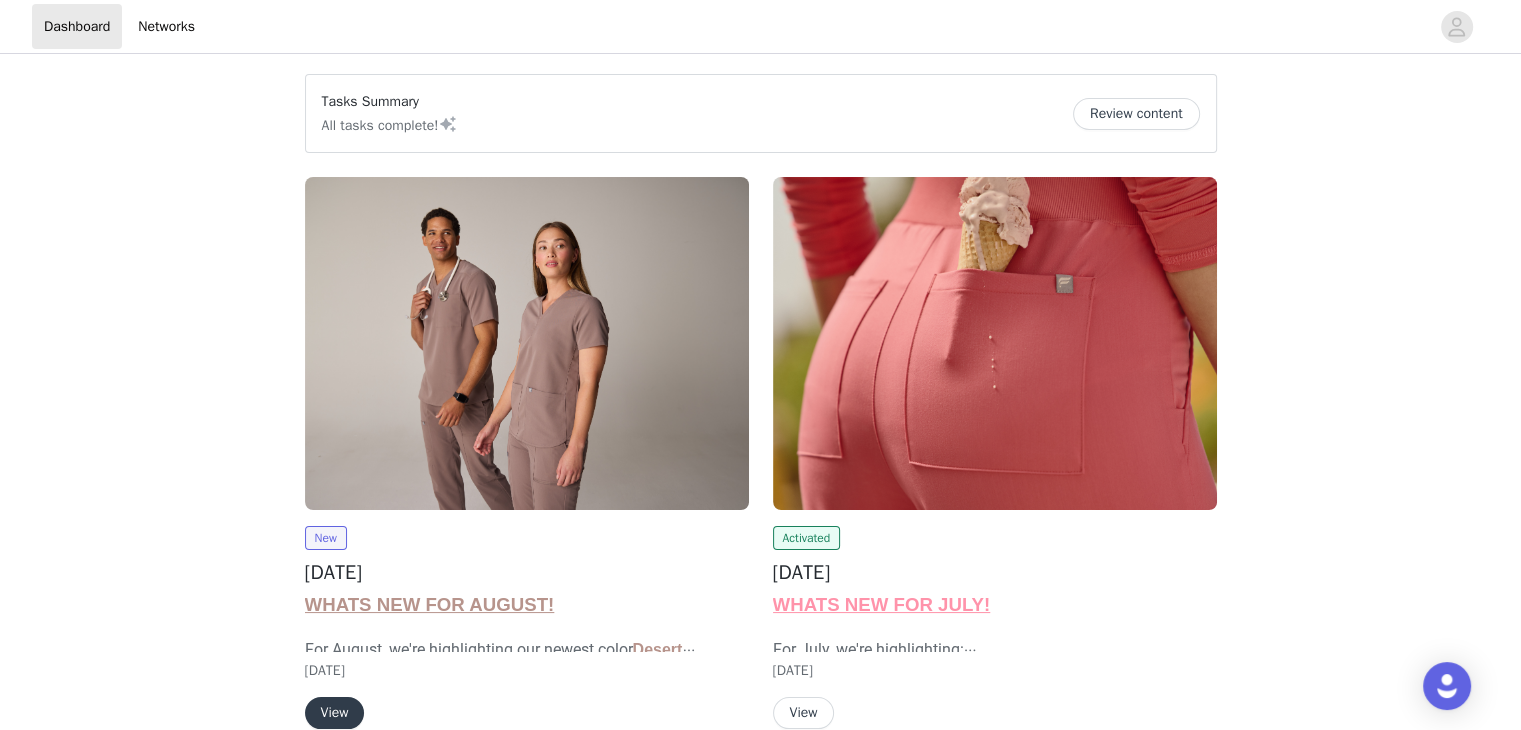 click at bounding box center [527, 343] 